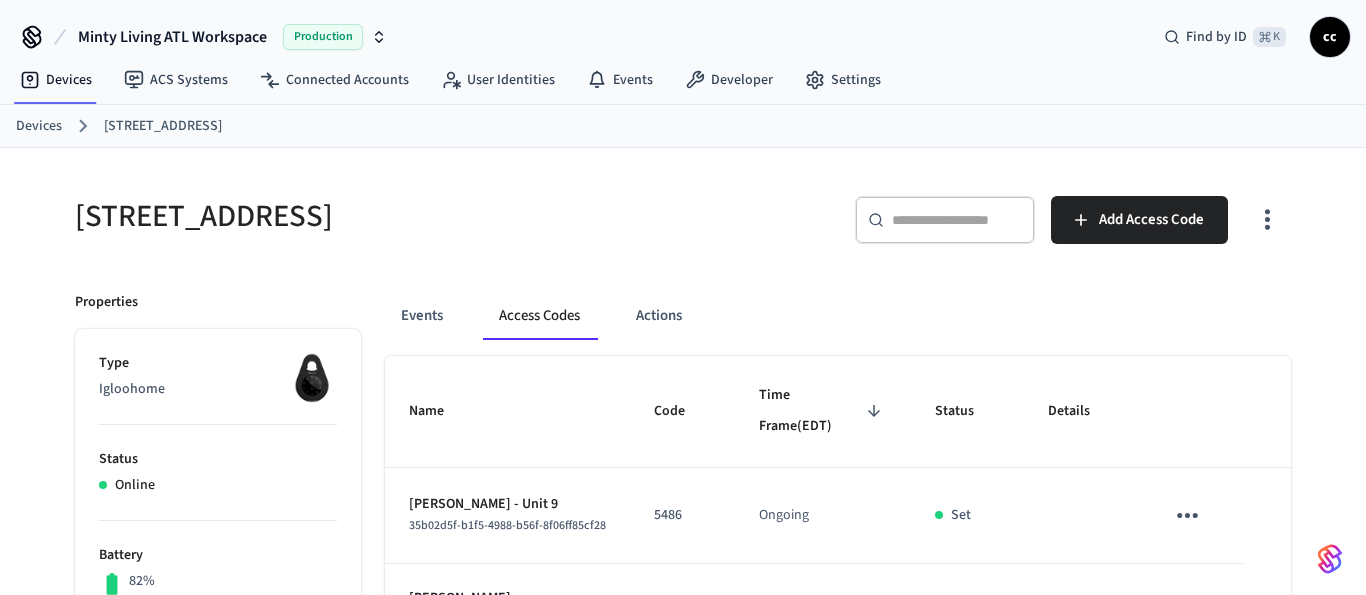 scroll, scrollTop: 0, scrollLeft: 0, axis: both 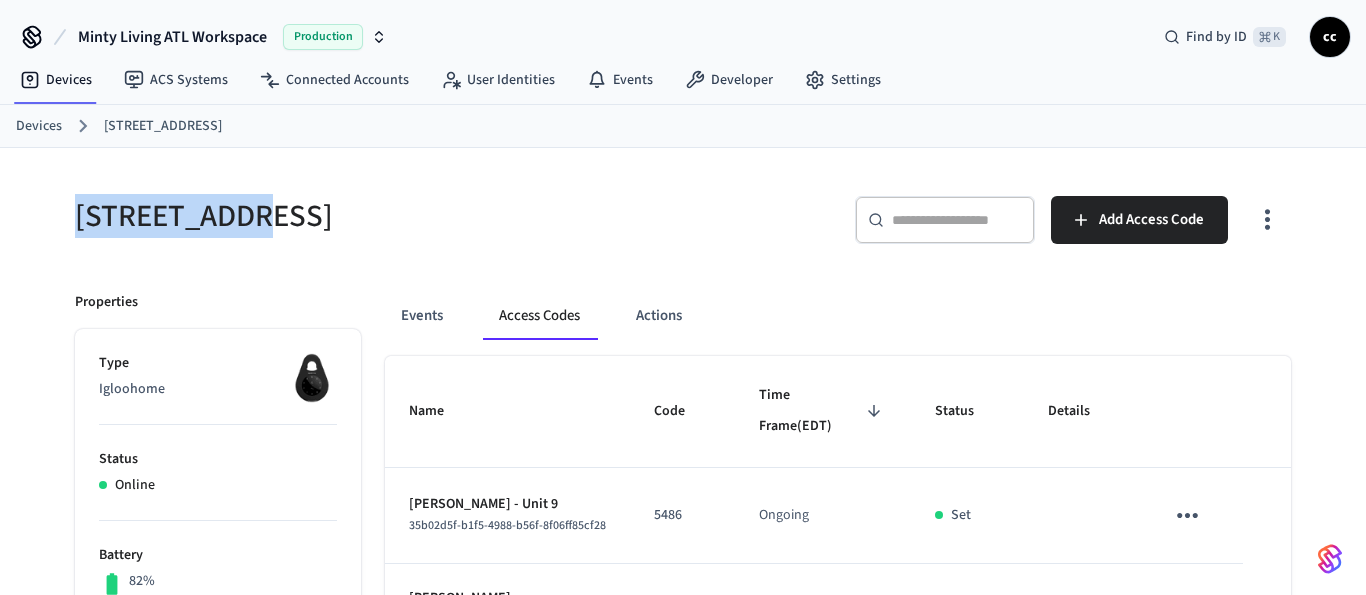 drag, startPoint x: 257, startPoint y: 217, endPoint x: 47, endPoint y: 217, distance: 210 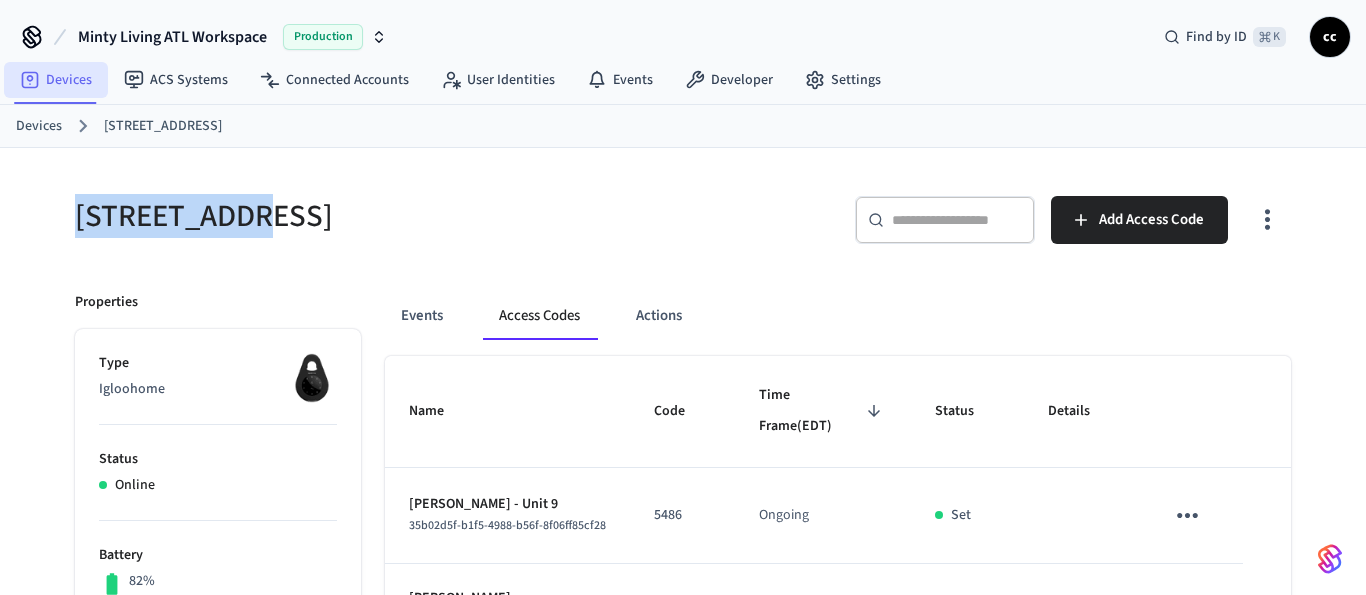 click on "Devices" at bounding box center (56, 80) 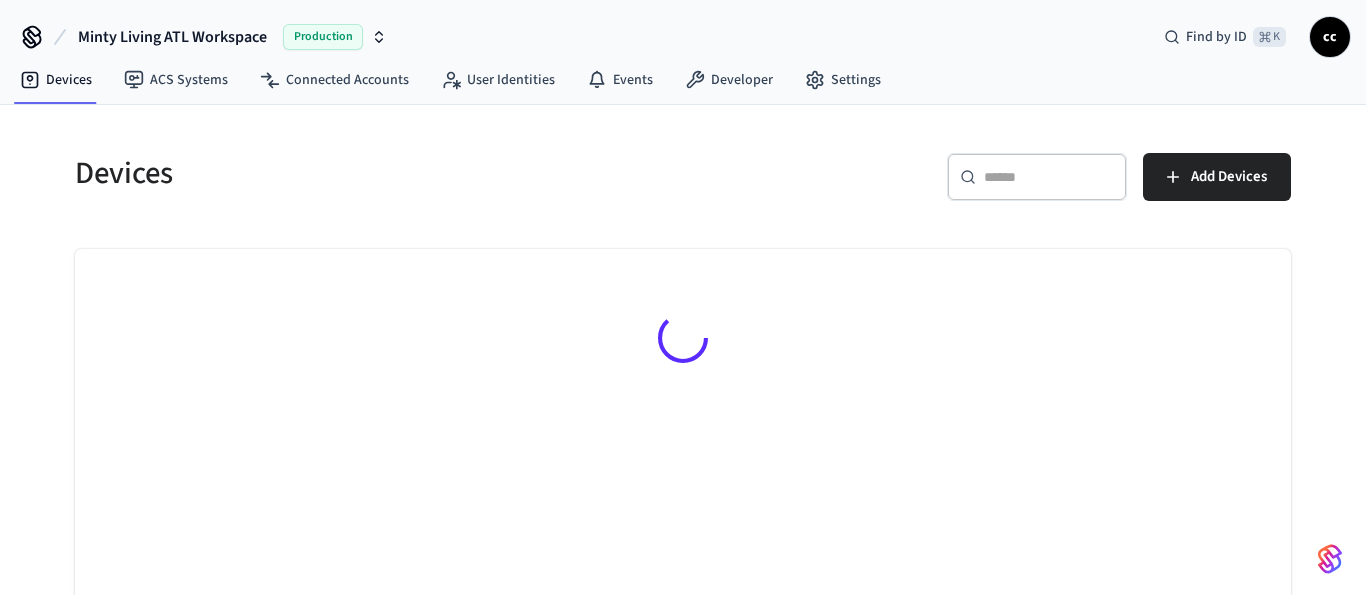 click at bounding box center [1049, 177] 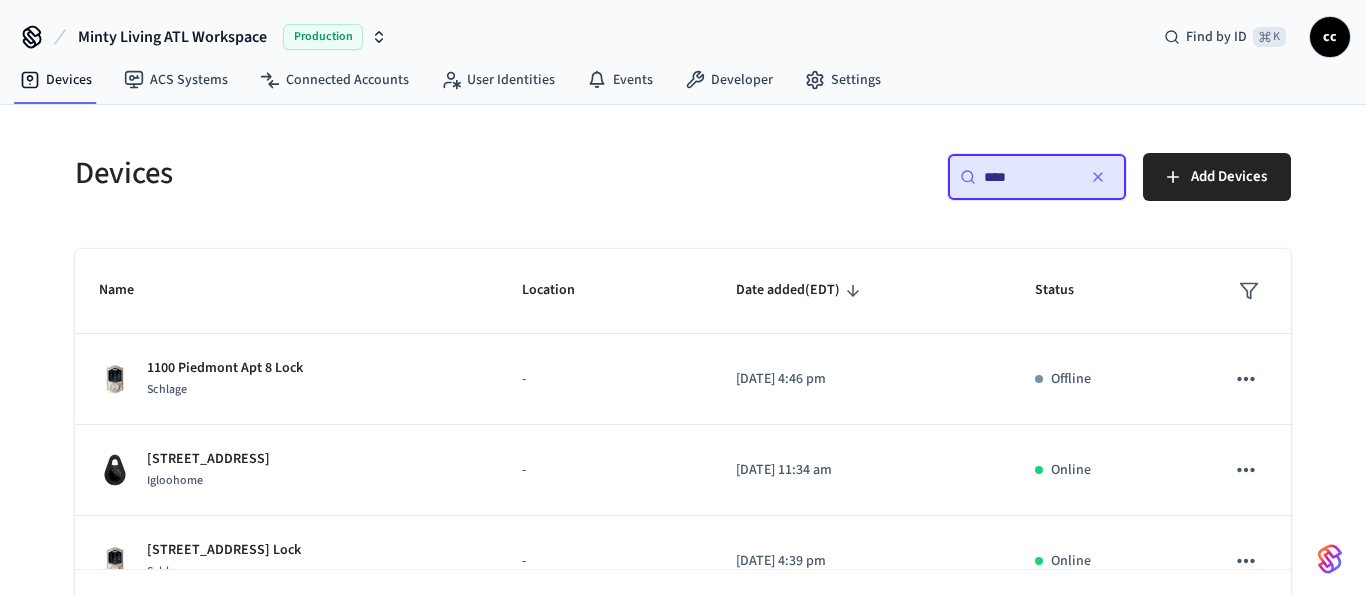 drag, startPoint x: 1062, startPoint y: 179, endPoint x: 941, endPoint y: 166, distance: 121.69634 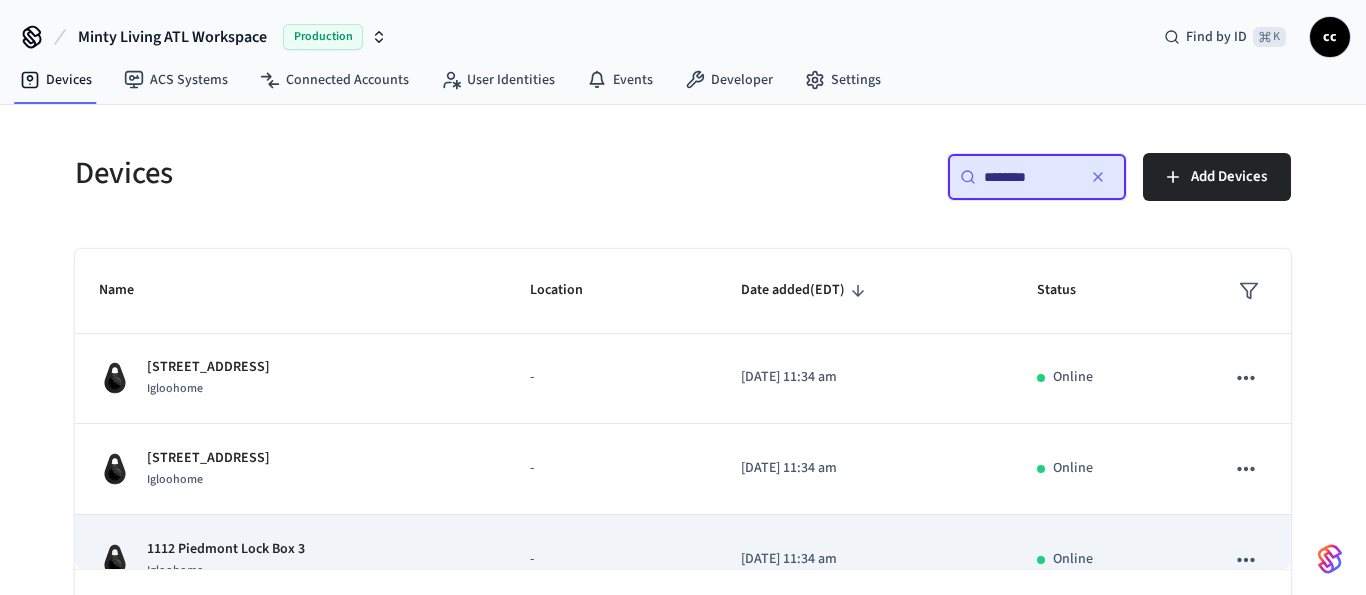 scroll, scrollTop: 483, scrollLeft: 0, axis: vertical 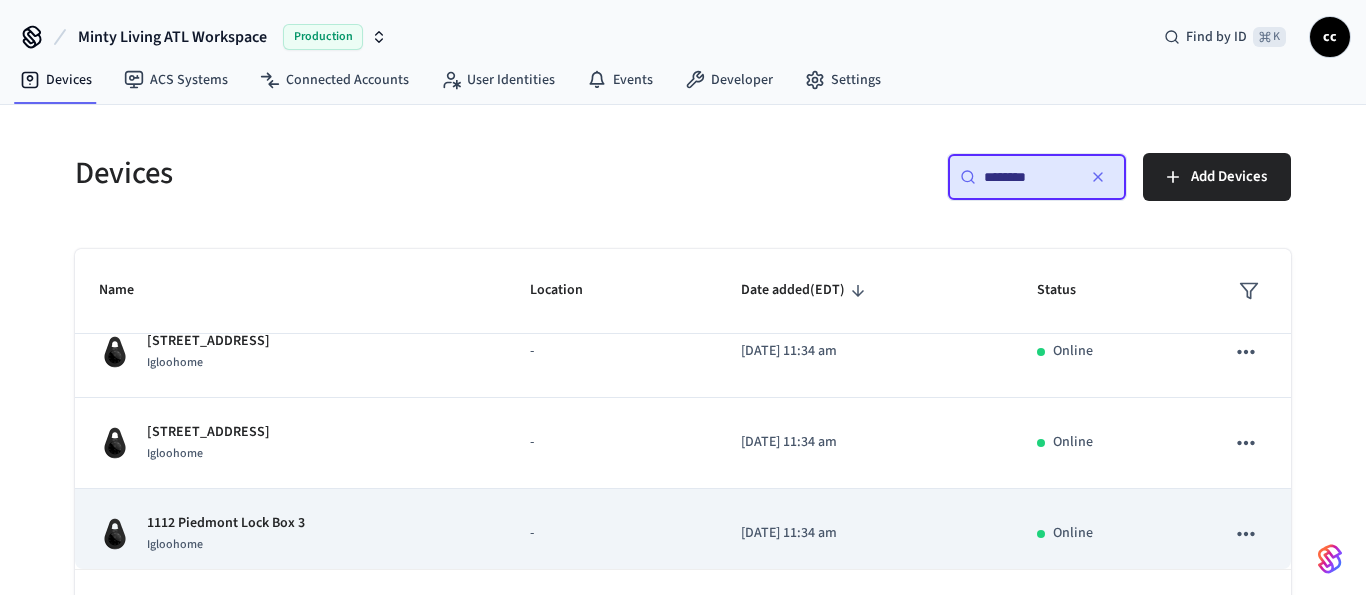 type on "********" 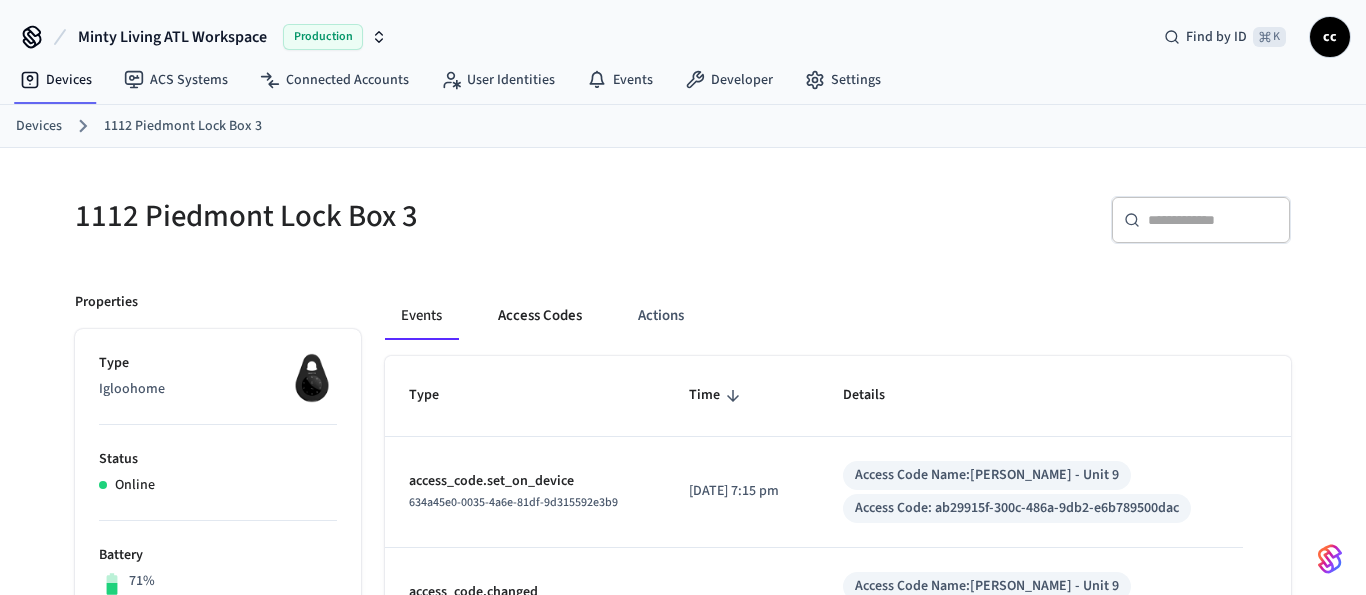 click on "Access Codes" at bounding box center [540, 316] 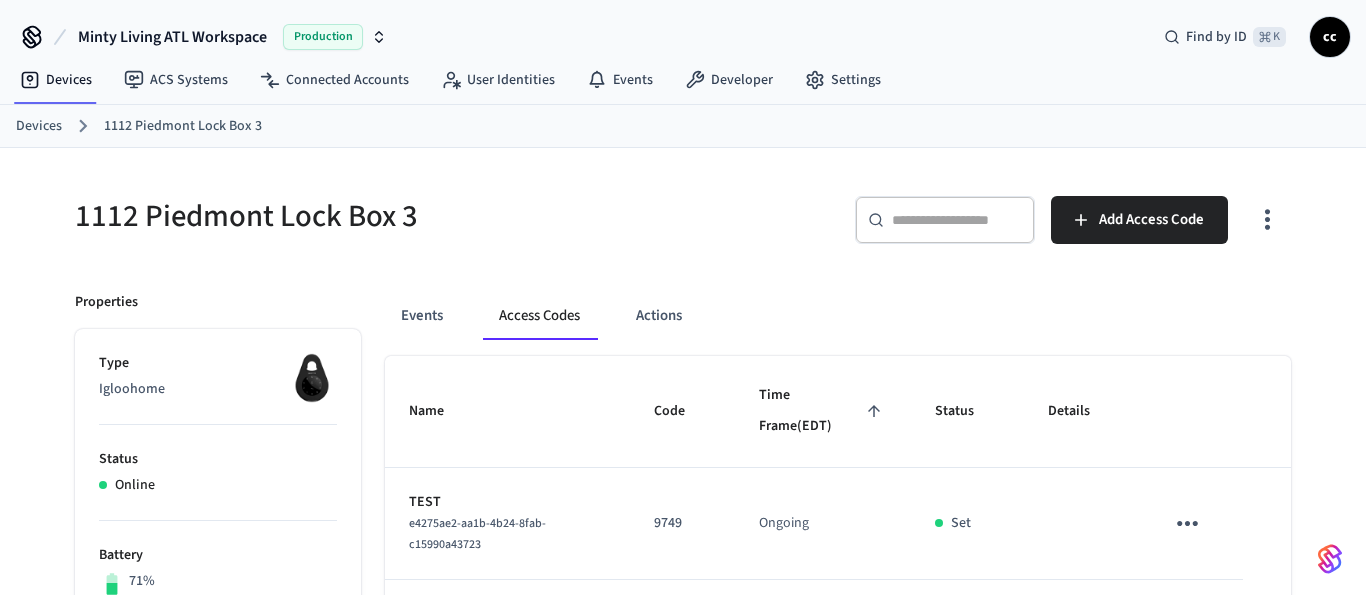 scroll, scrollTop: 183, scrollLeft: 0, axis: vertical 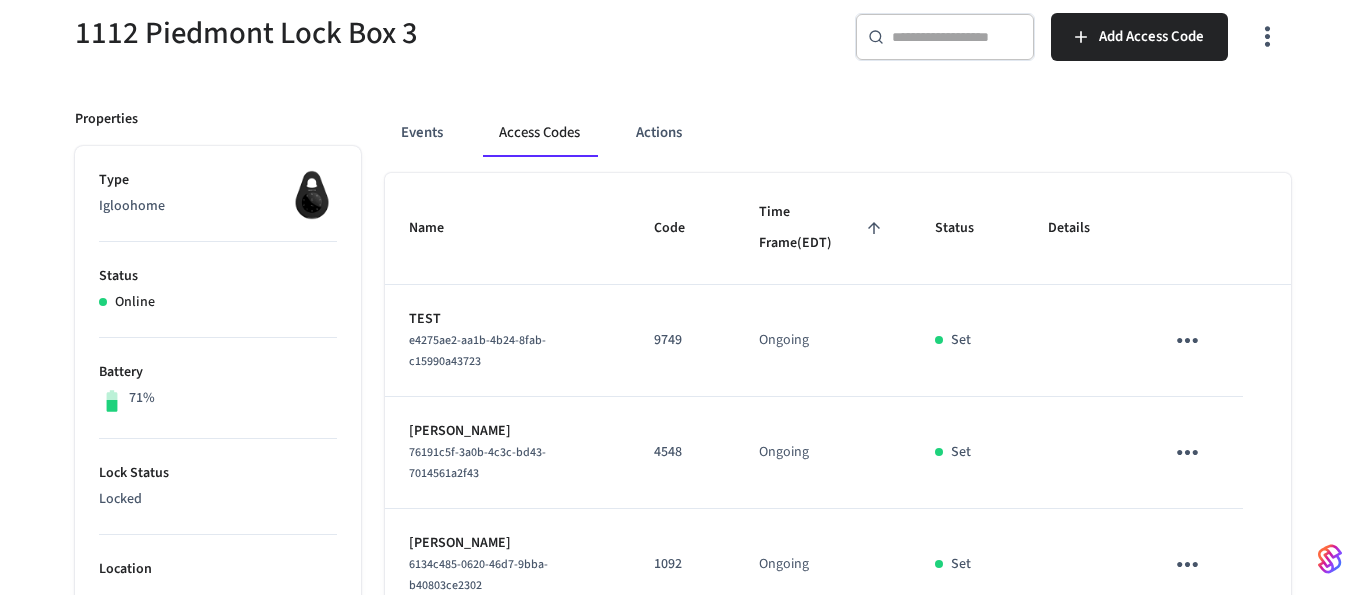 click on "Time Frame  (EDT)" at bounding box center (823, 228) 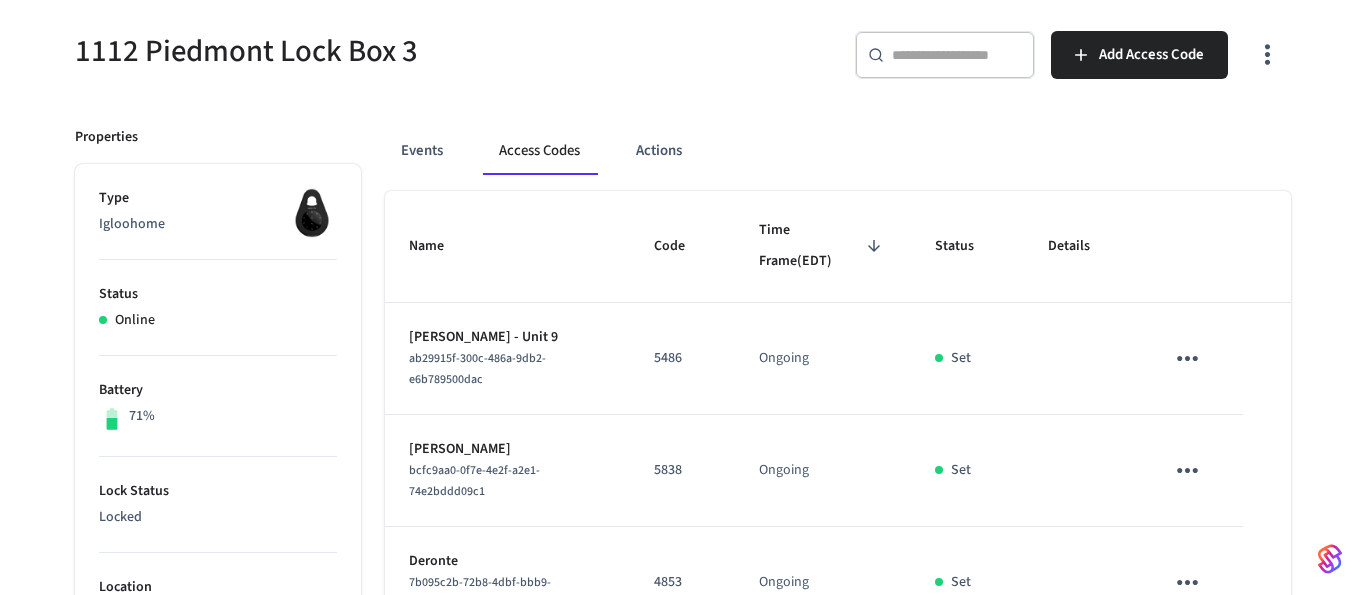 scroll, scrollTop: 161, scrollLeft: 0, axis: vertical 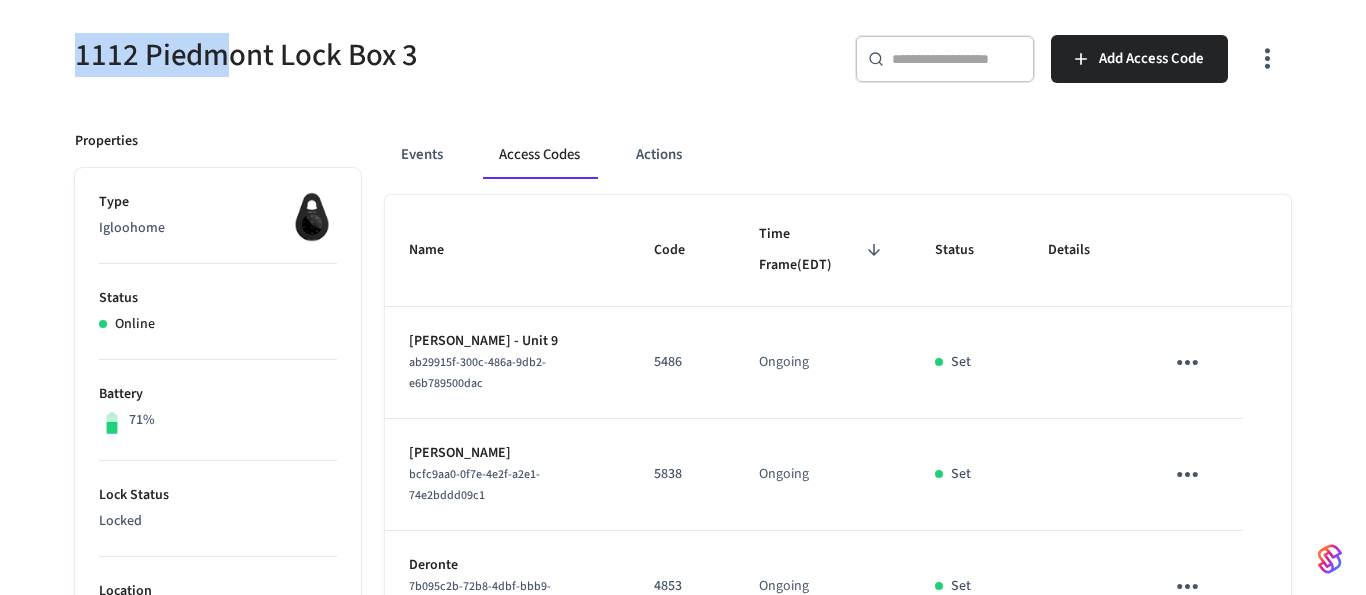 drag, startPoint x: 75, startPoint y: 53, endPoint x: 225, endPoint y: 53, distance: 150 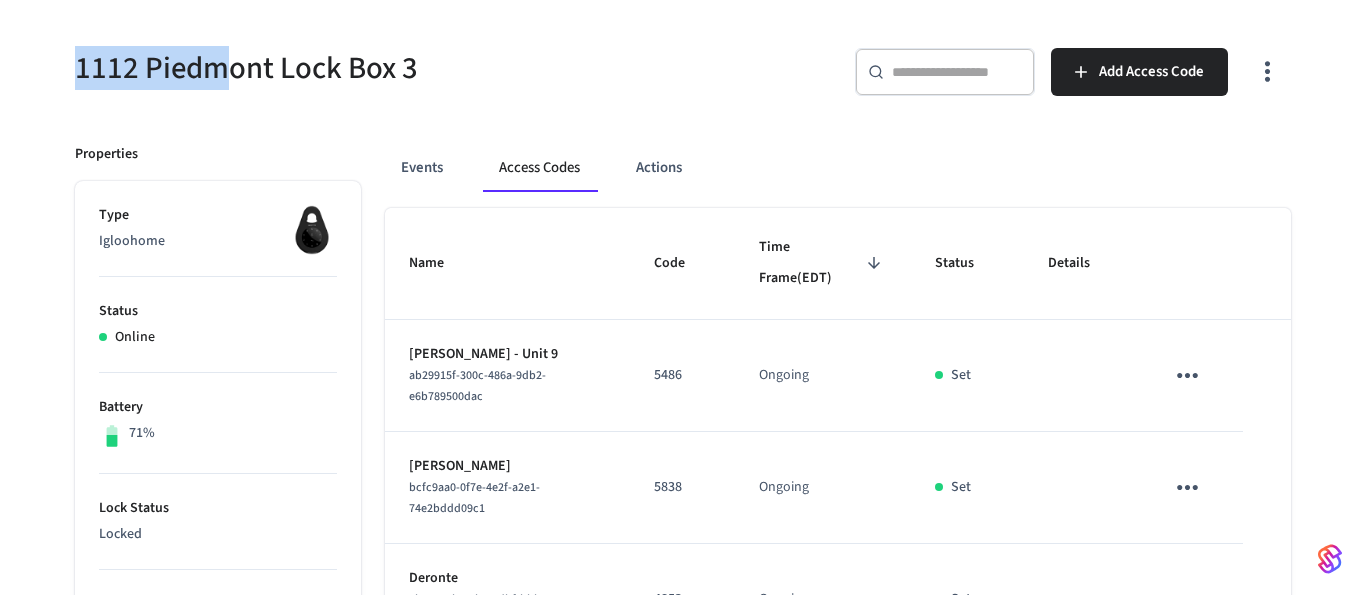 scroll, scrollTop: 128, scrollLeft: 0, axis: vertical 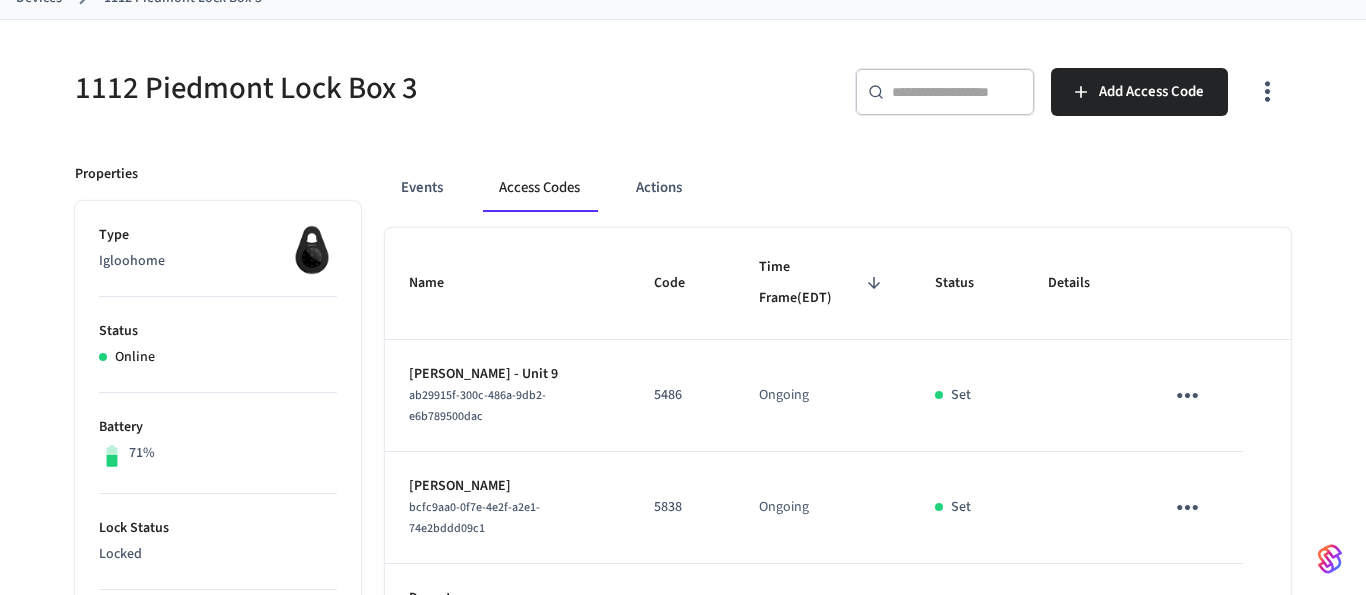 click on "1112 Piedmont Lock Box 3" at bounding box center (361, 88) 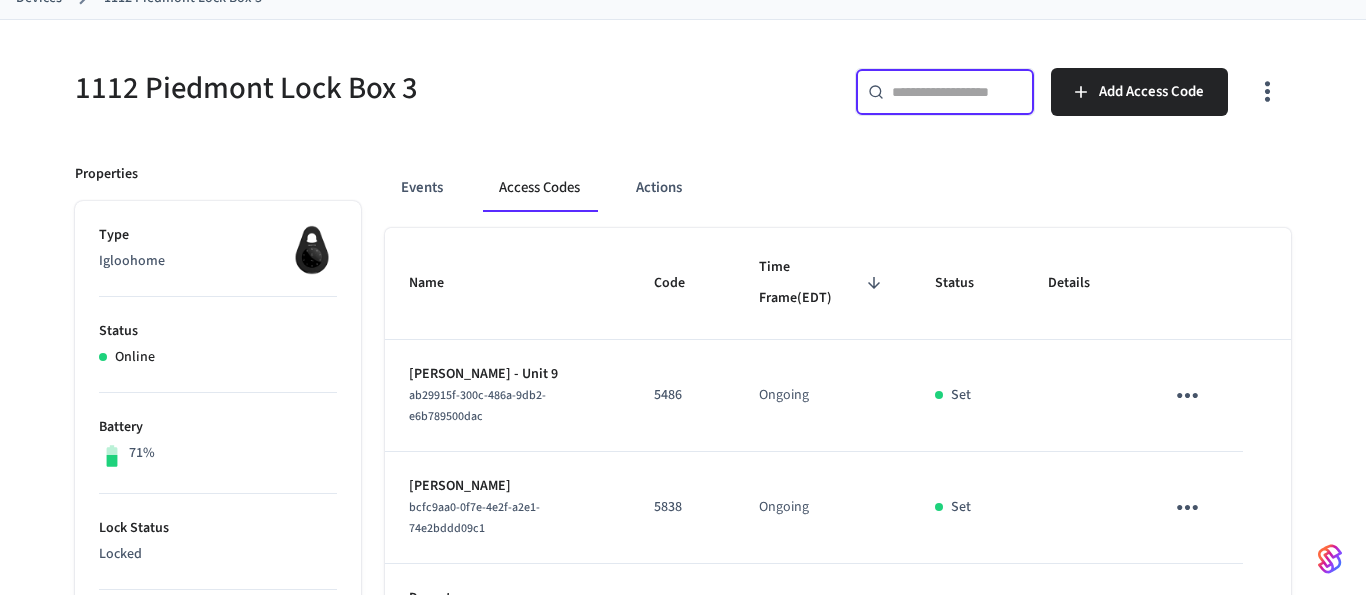 click at bounding box center [957, 92] 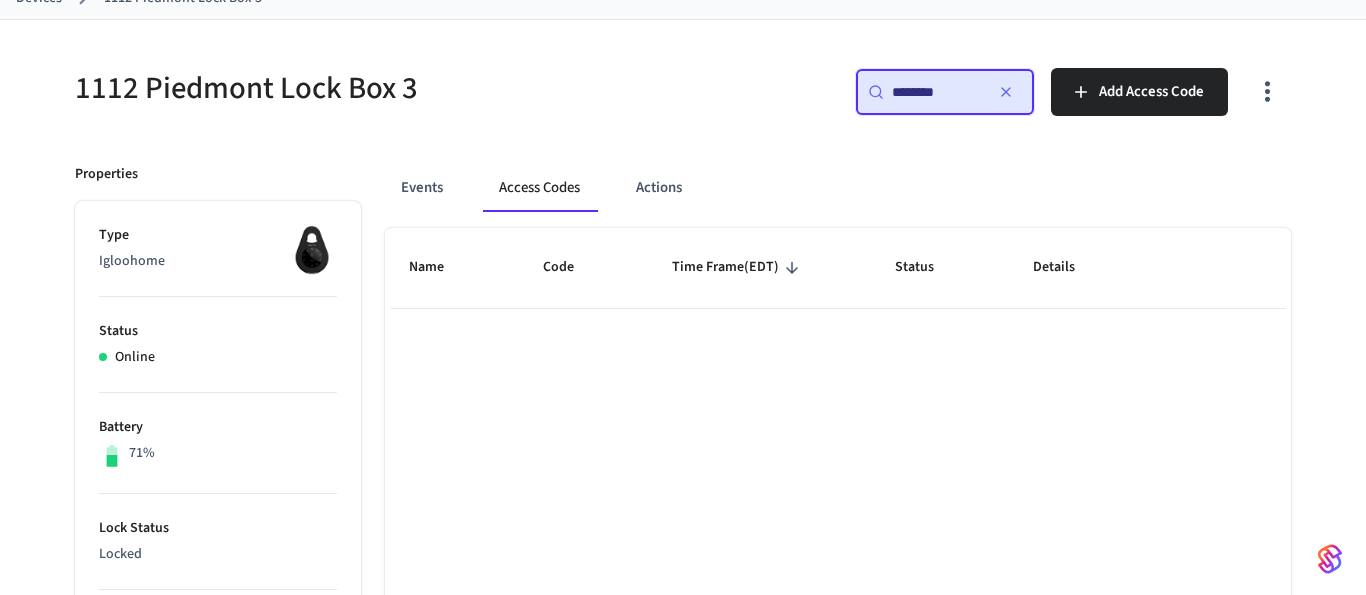 type on "********" 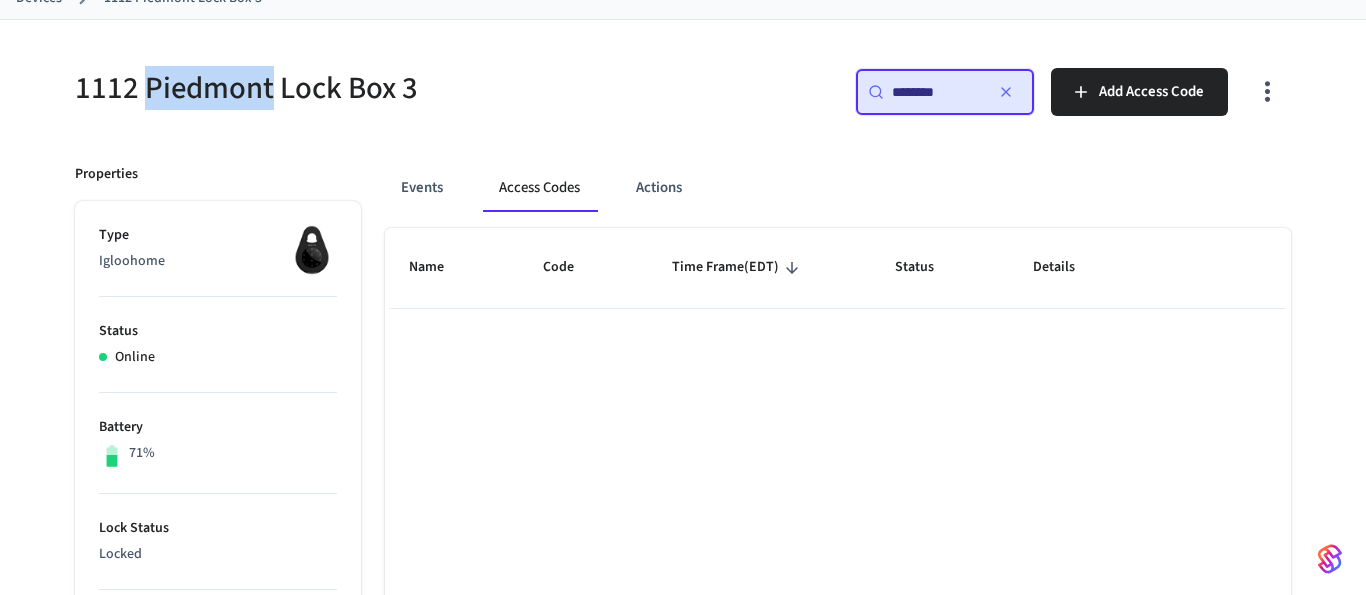 copy on "[GEOGRAPHIC_DATA]" 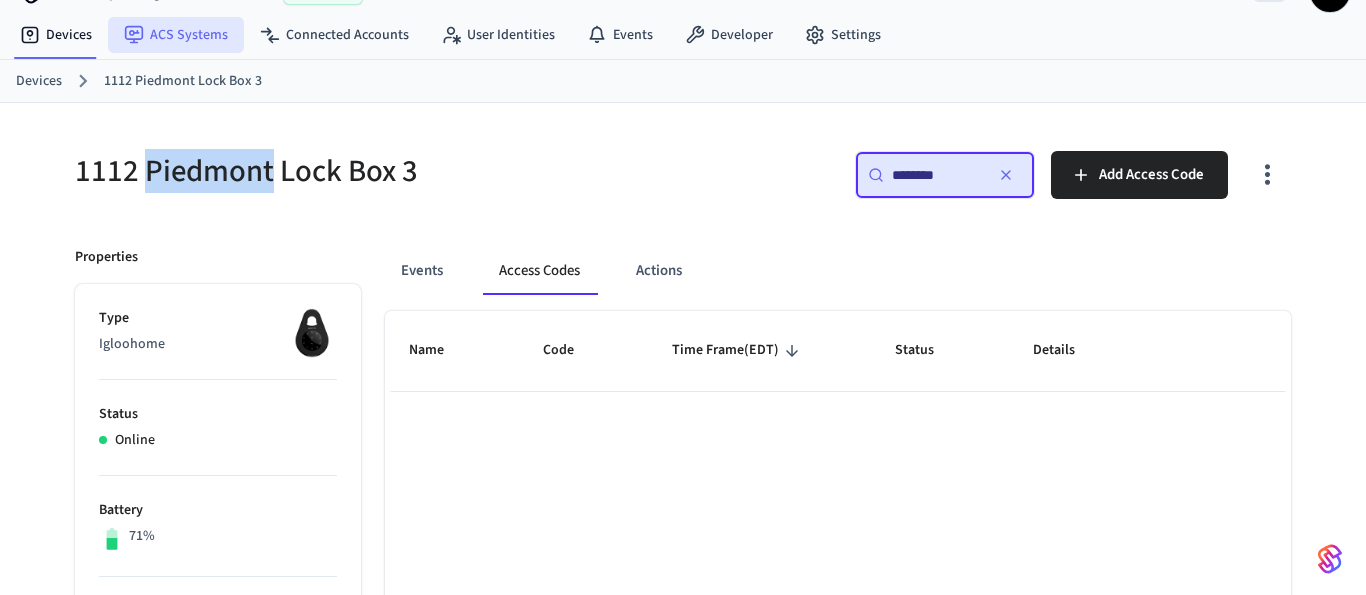 scroll, scrollTop: 0, scrollLeft: 0, axis: both 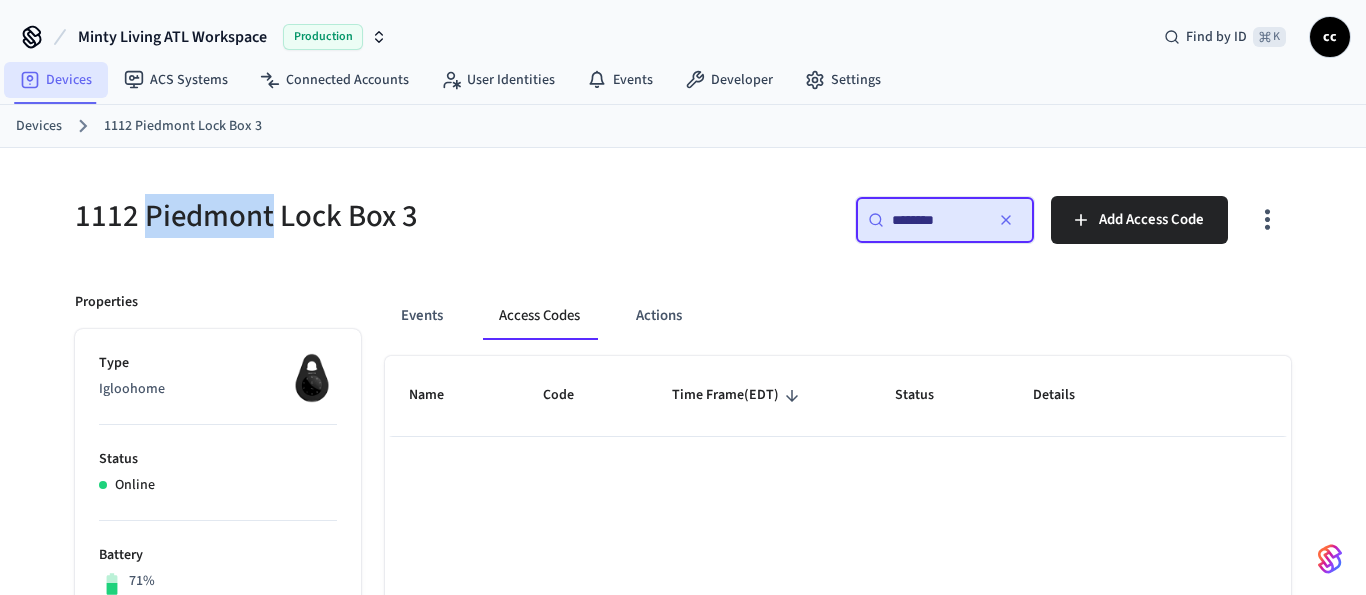 click on "Devices" at bounding box center [56, 80] 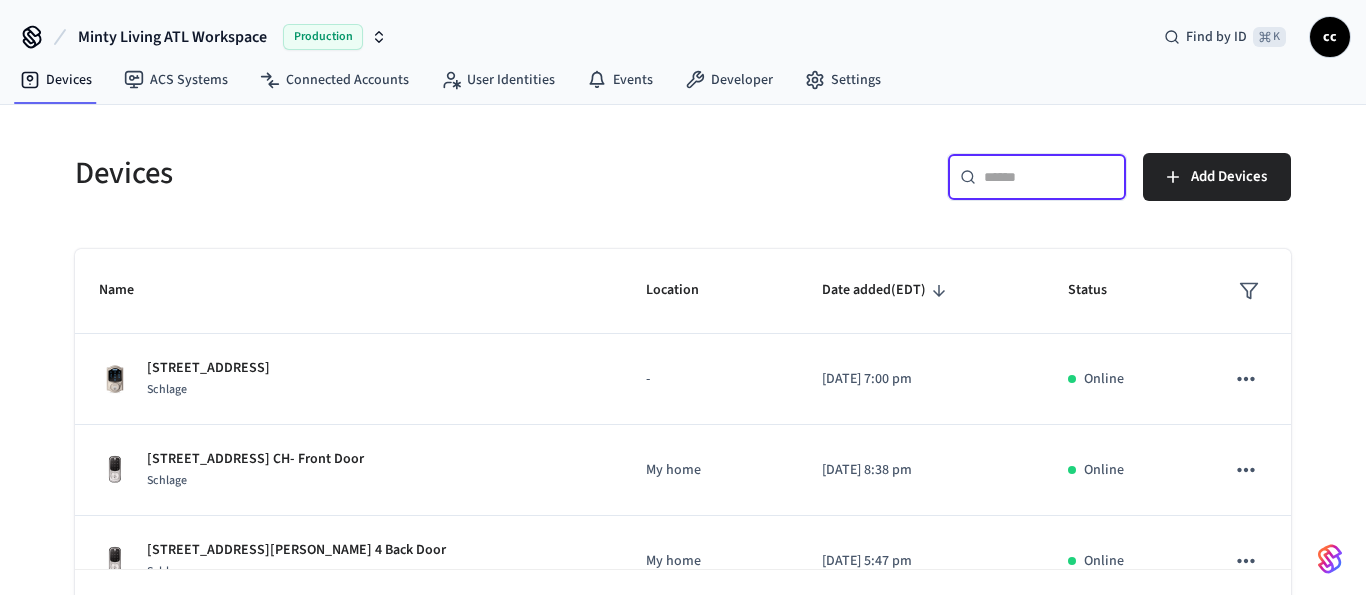 click at bounding box center (1049, 177) 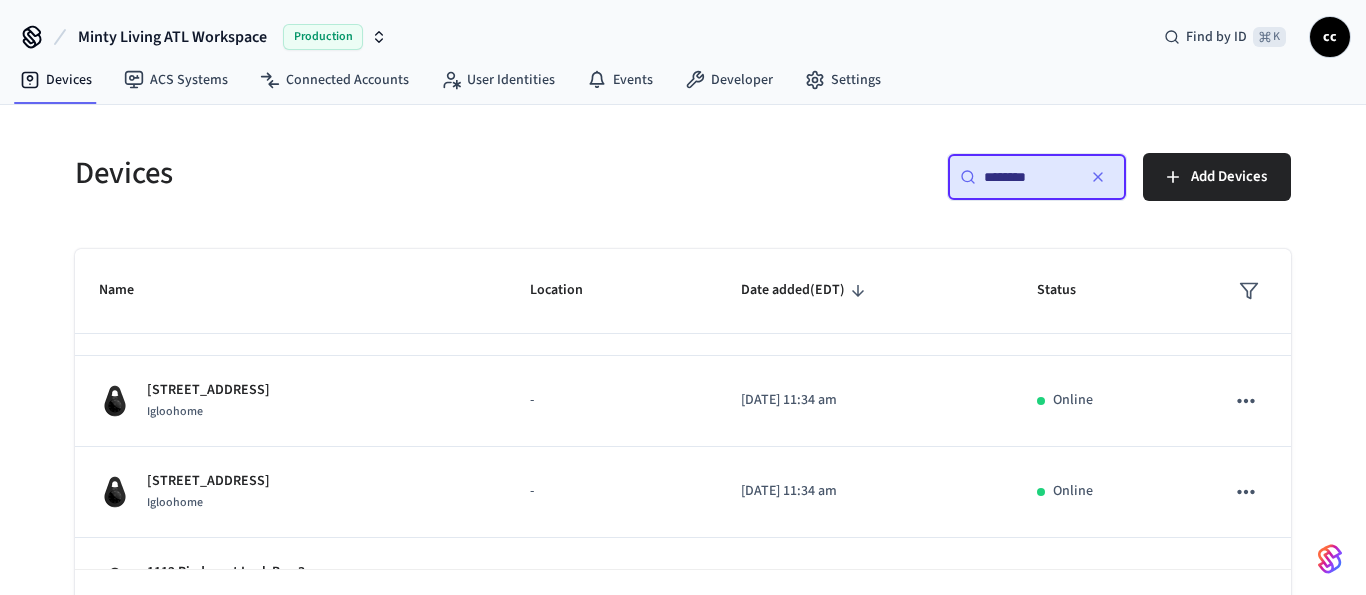 scroll, scrollTop: 463, scrollLeft: 0, axis: vertical 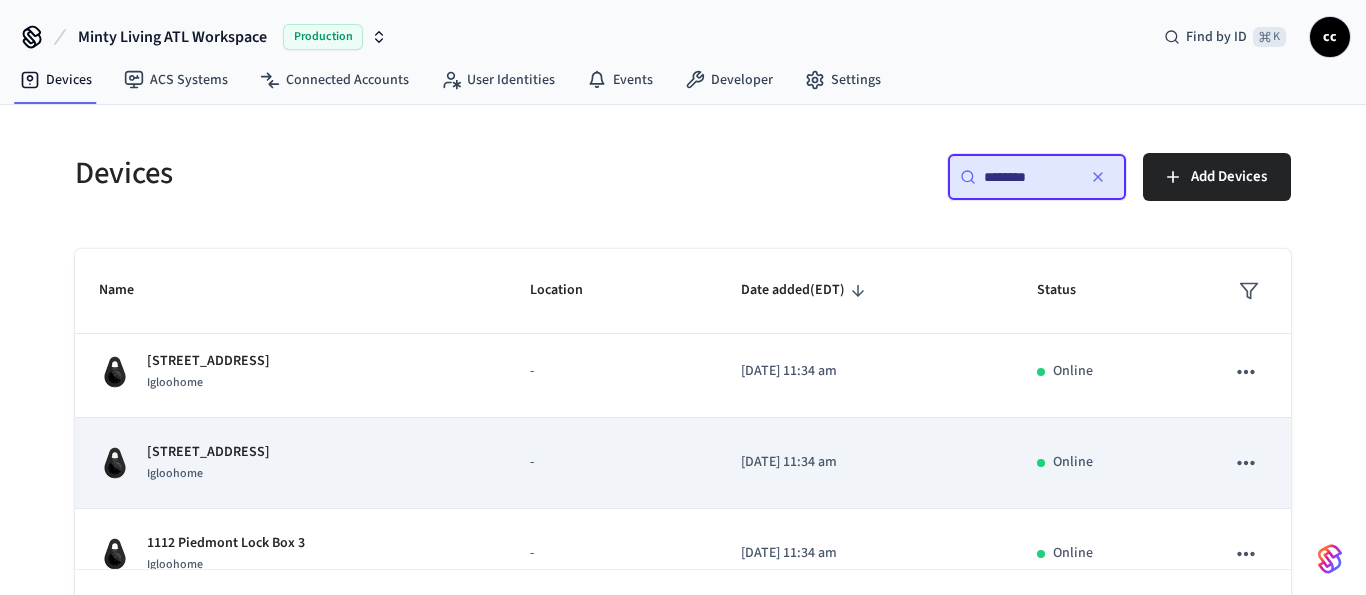 type on "********" 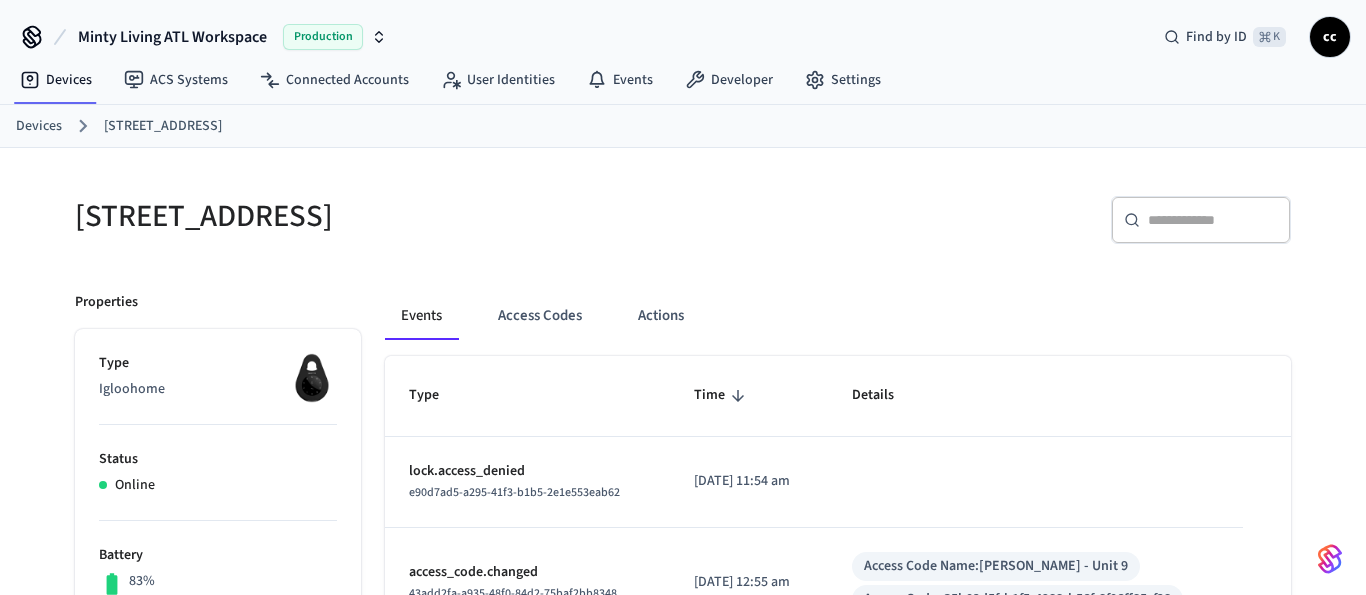 drag, startPoint x: 512, startPoint y: 306, endPoint x: 626, endPoint y: 355, distance: 124.08465 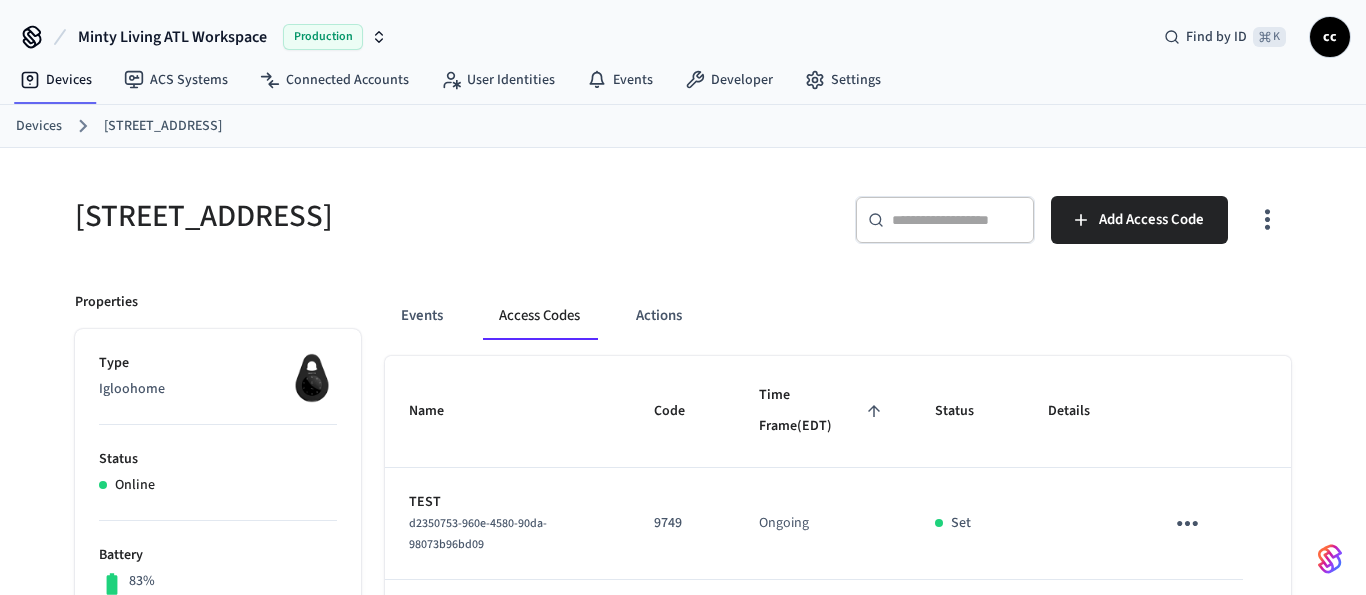 click on "Time Frame  (EDT)" at bounding box center [823, 411] 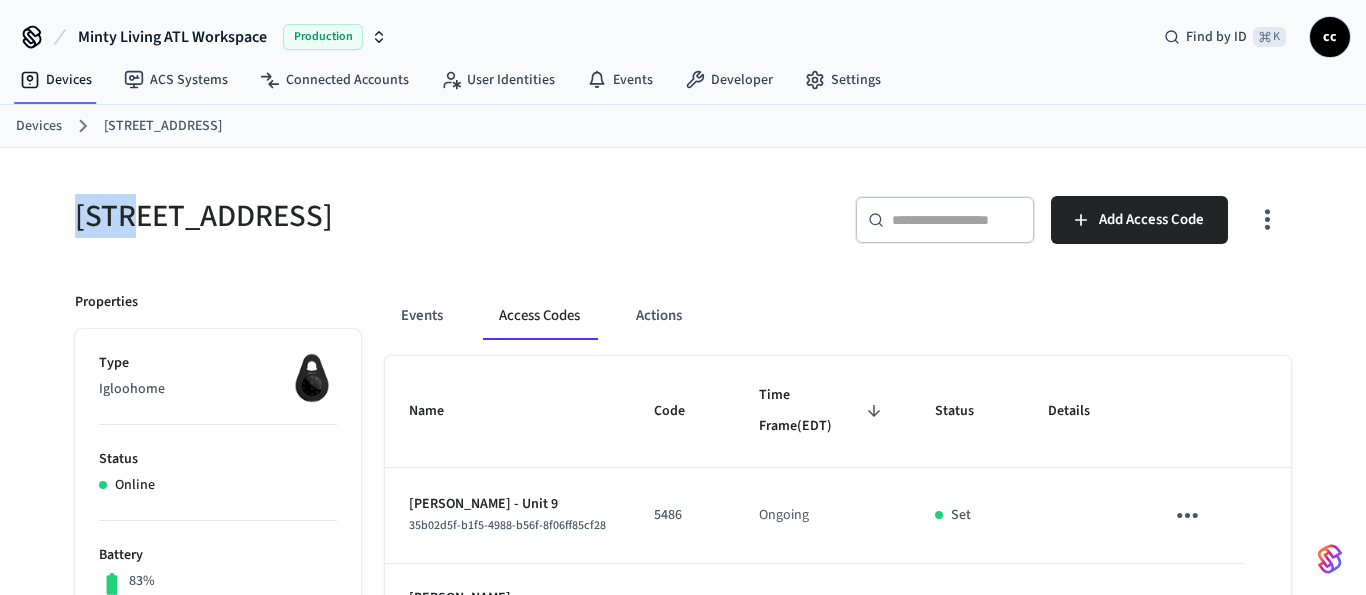 drag, startPoint x: 136, startPoint y: 220, endPoint x: 69, endPoint y: 206, distance: 68.44706 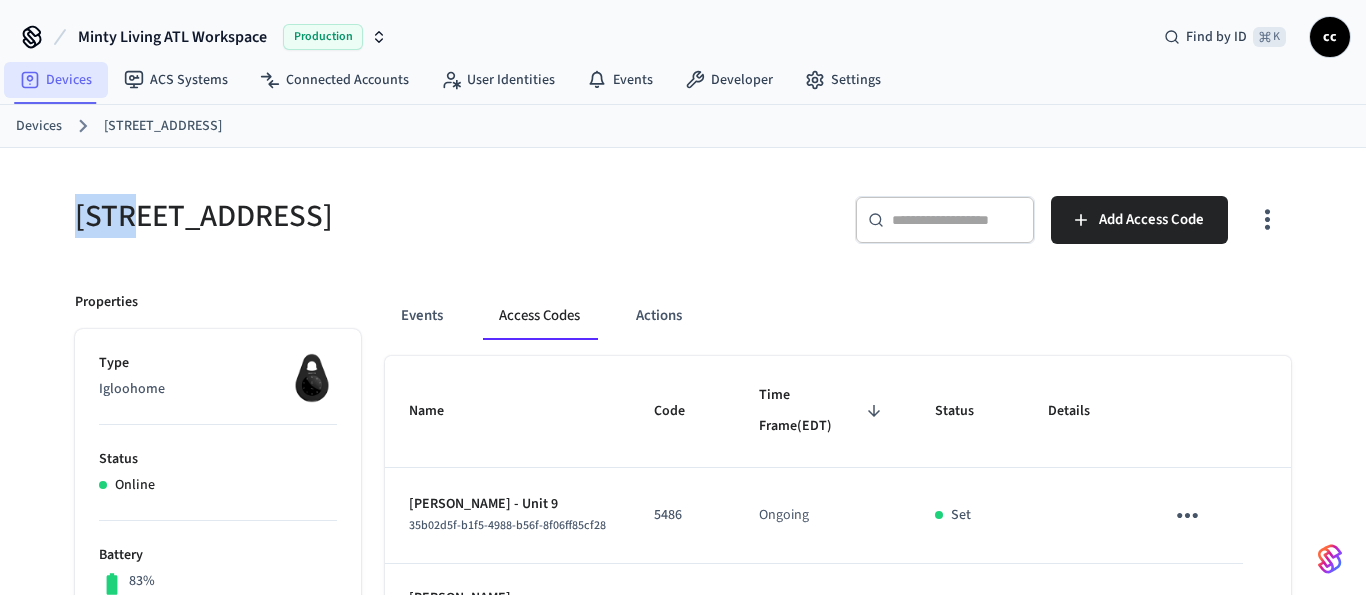 click on "Devices" at bounding box center [56, 80] 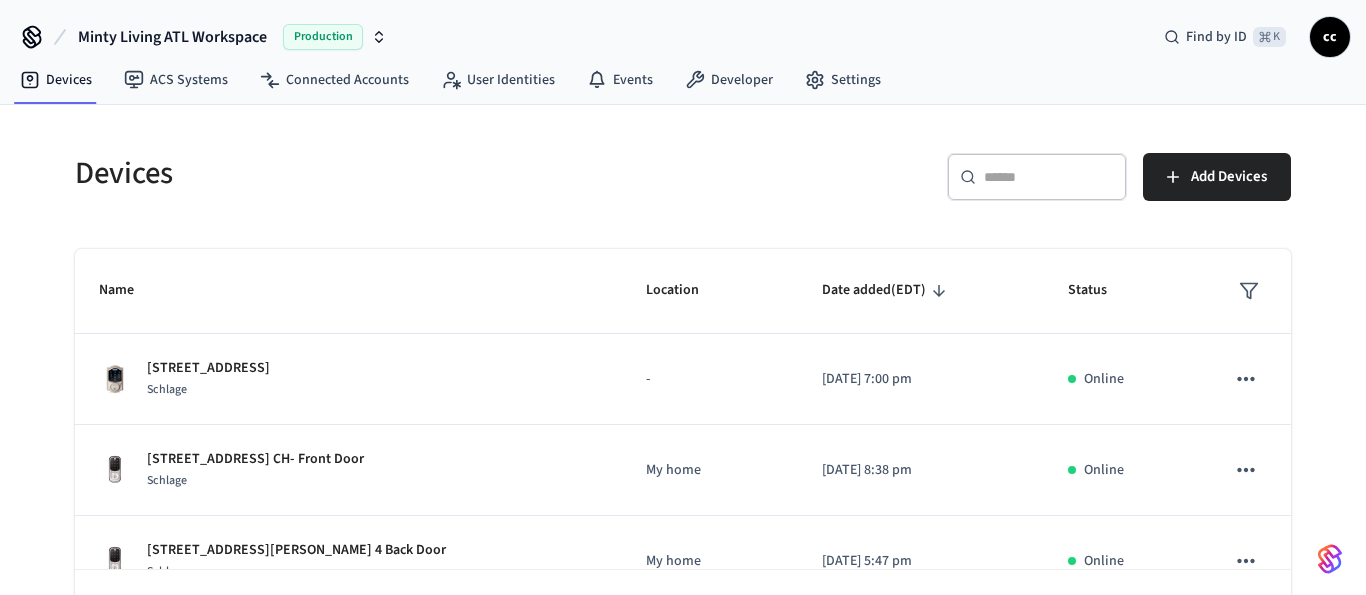 click on "​ ​" at bounding box center [1037, 177] 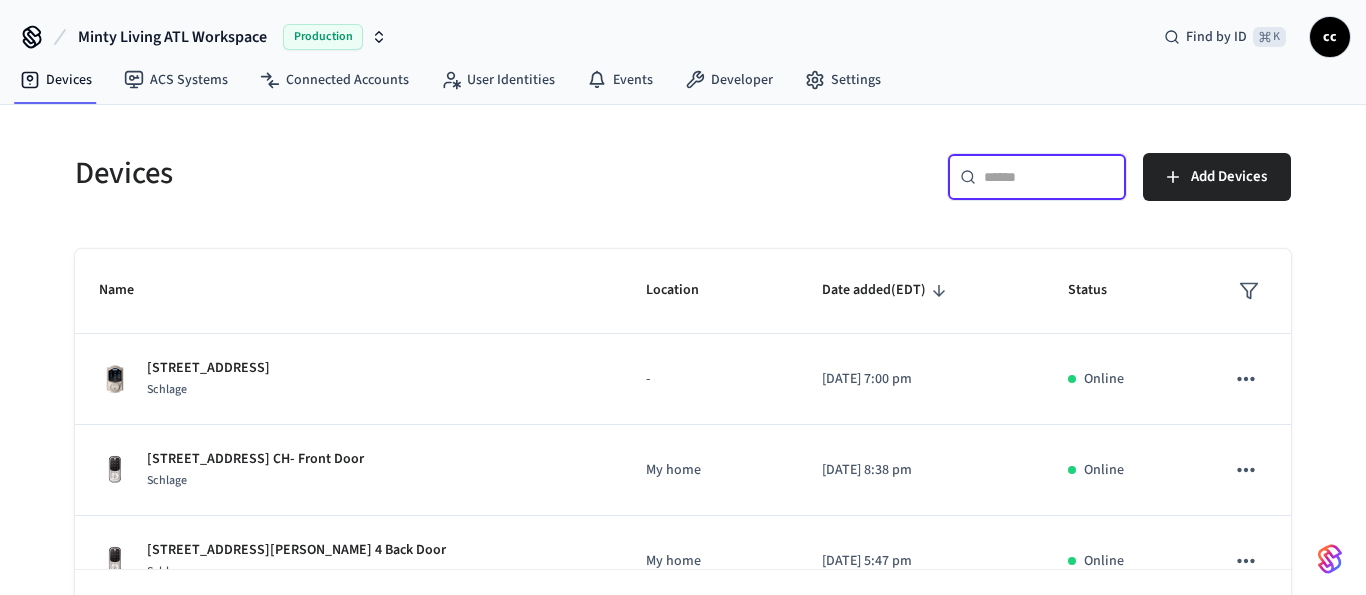 paste on "****" 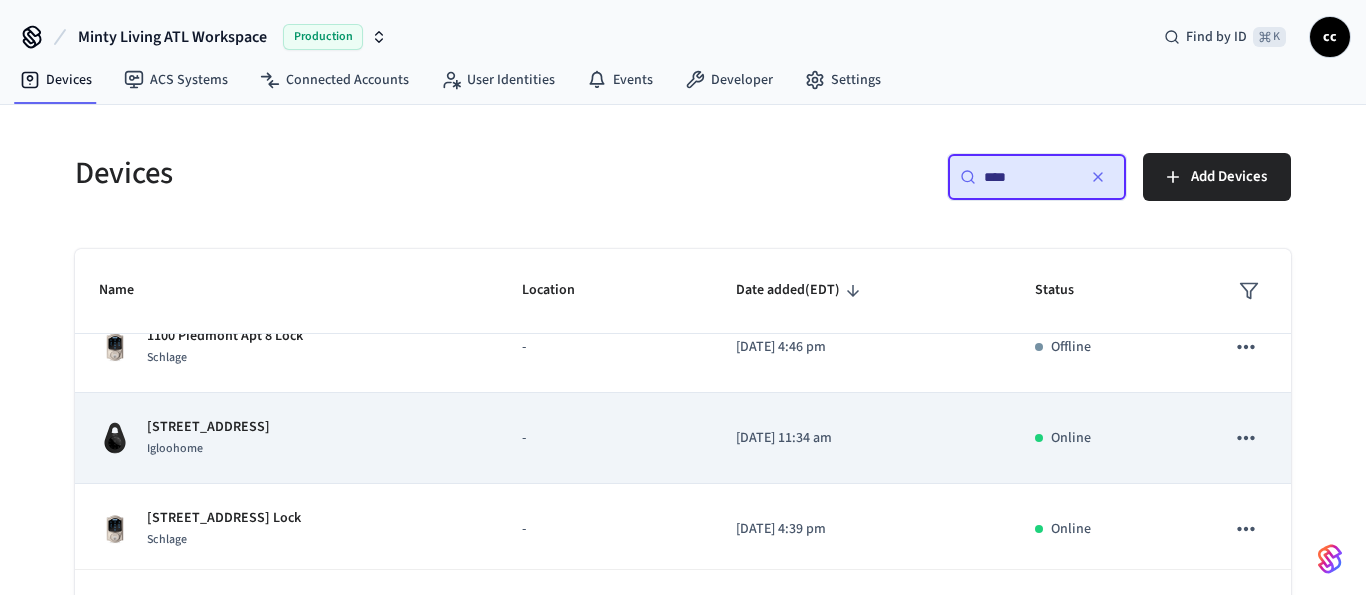 scroll, scrollTop: 33, scrollLeft: 0, axis: vertical 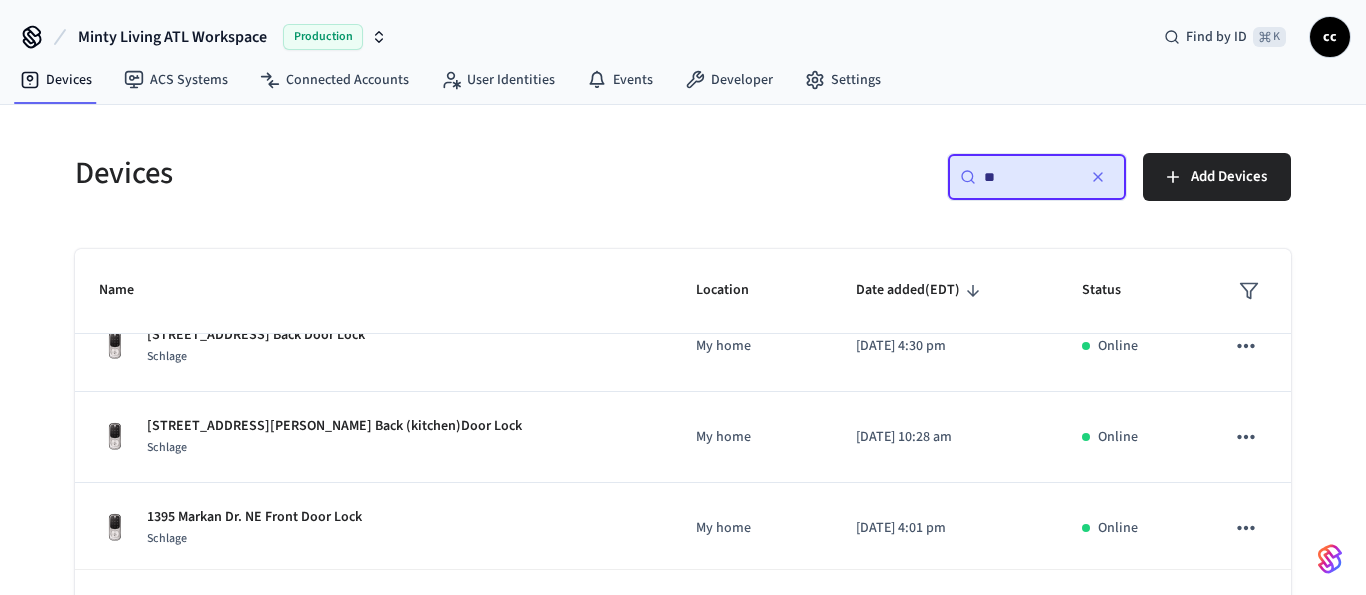 type on "*" 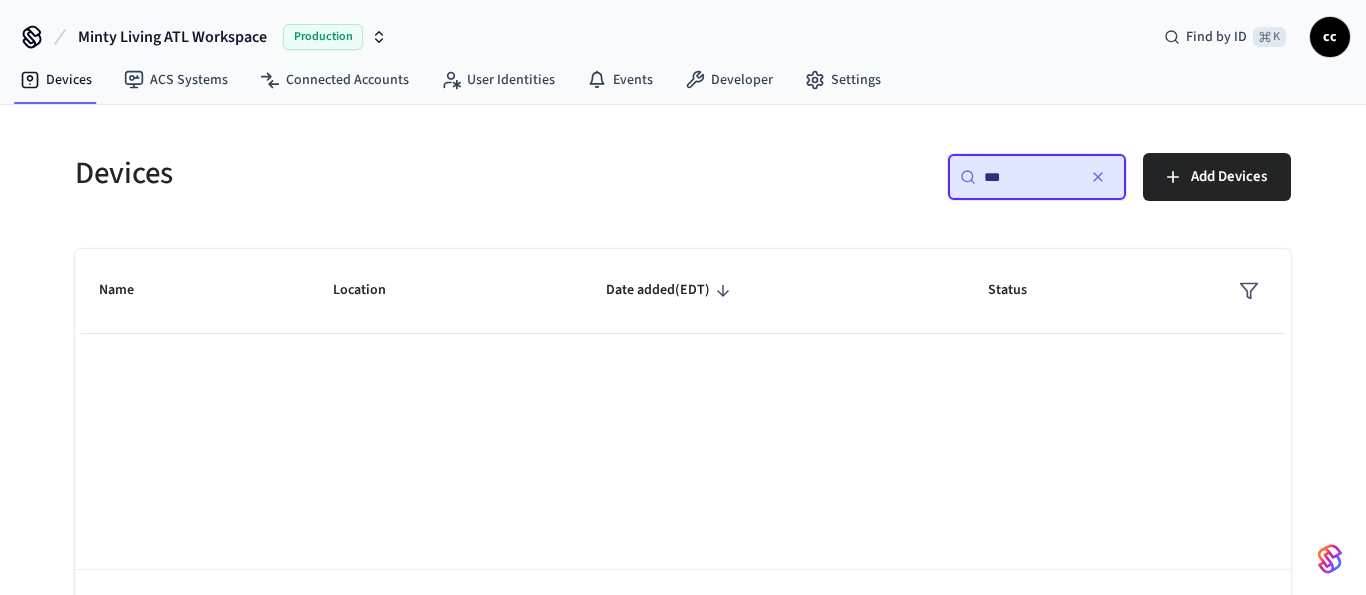 scroll, scrollTop: 0, scrollLeft: 0, axis: both 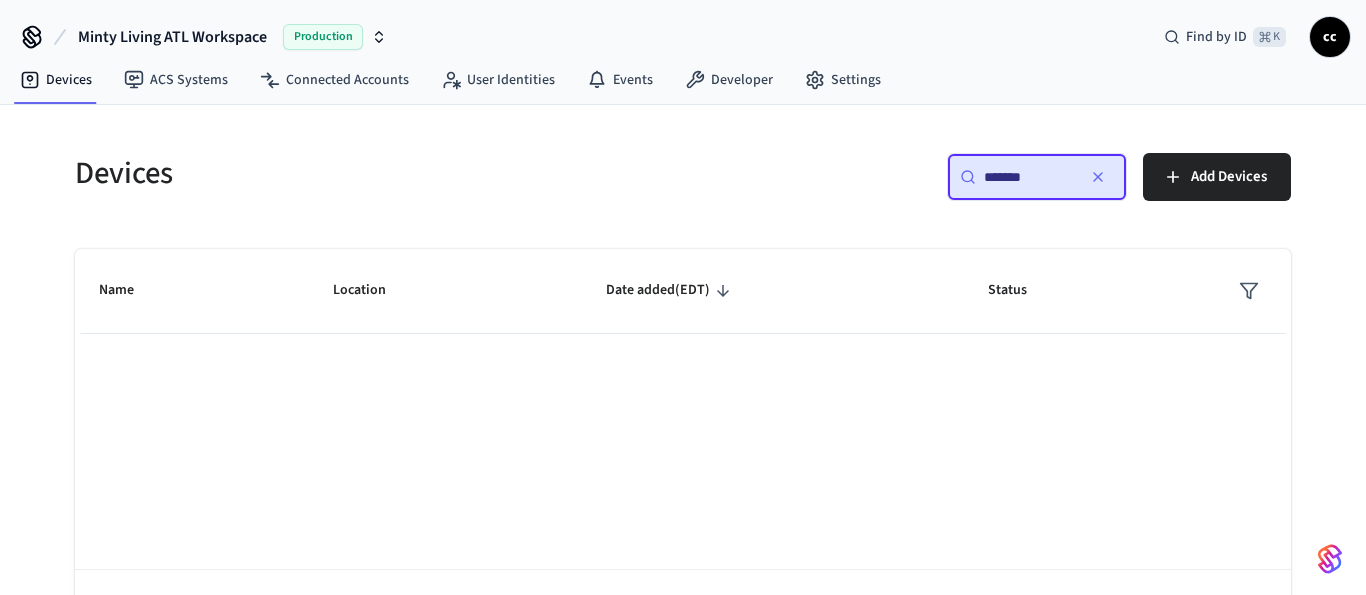 type on "********" 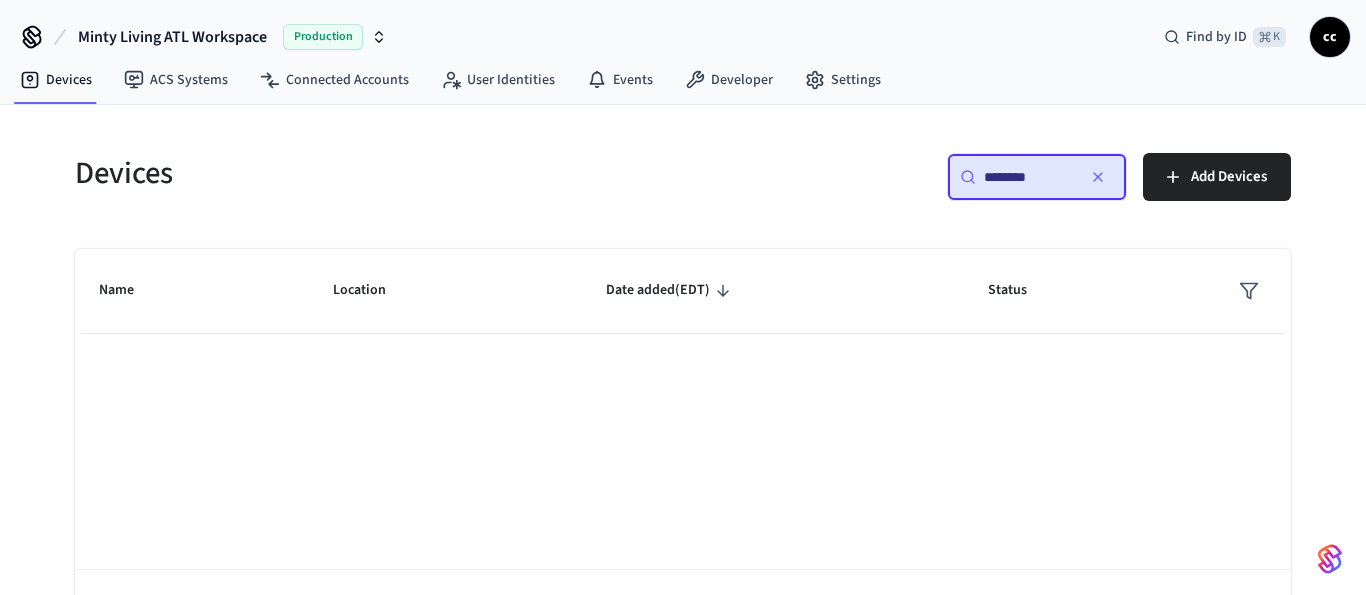 drag, startPoint x: 1059, startPoint y: 181, endPoint x: 924, endPoint y: 173, distance: 135.23683 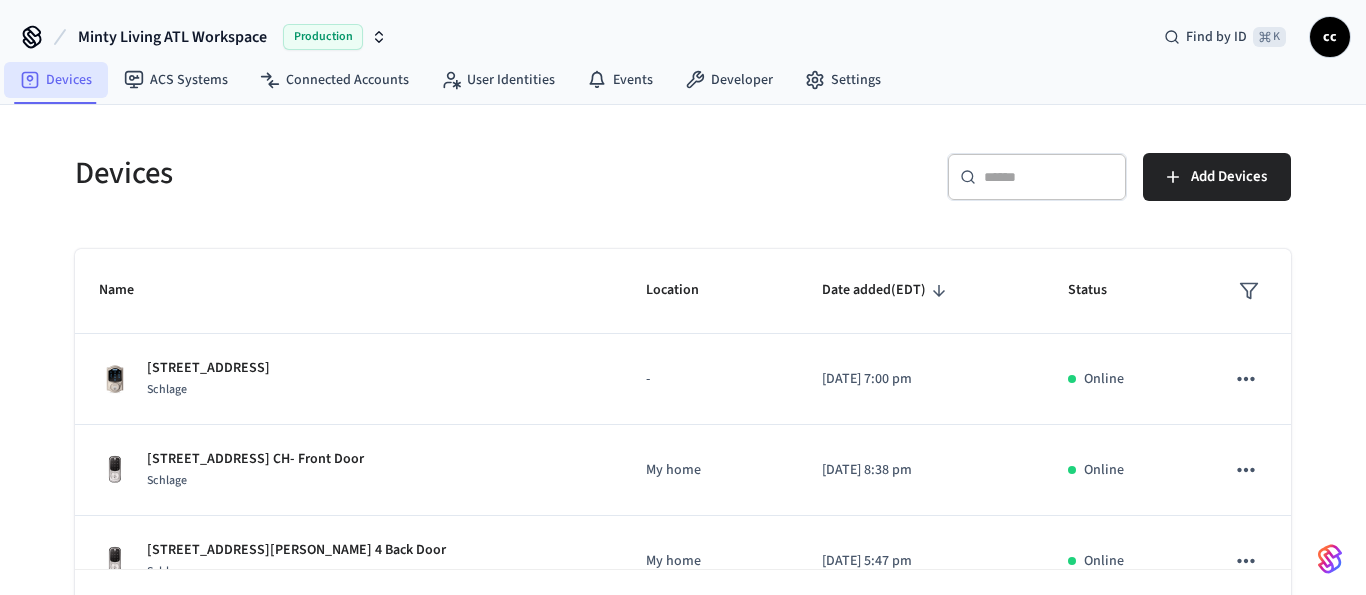 click on "Devices" at bounding box center (56, 80) 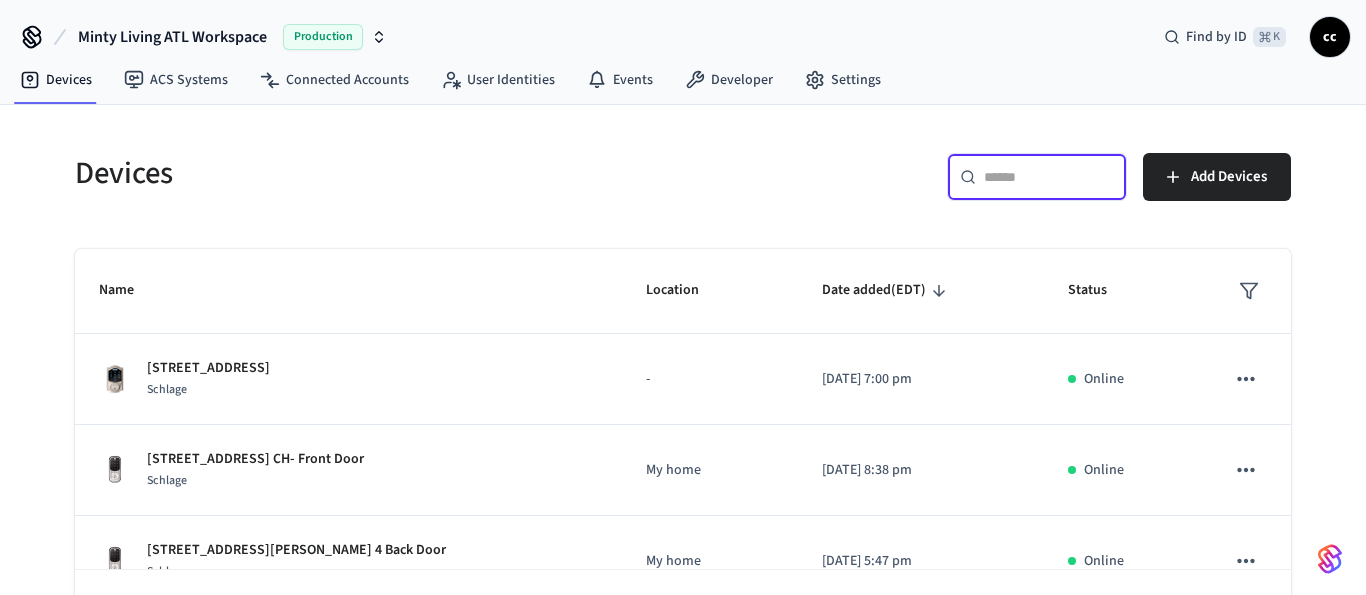 click at bounding box center [1049, 177] 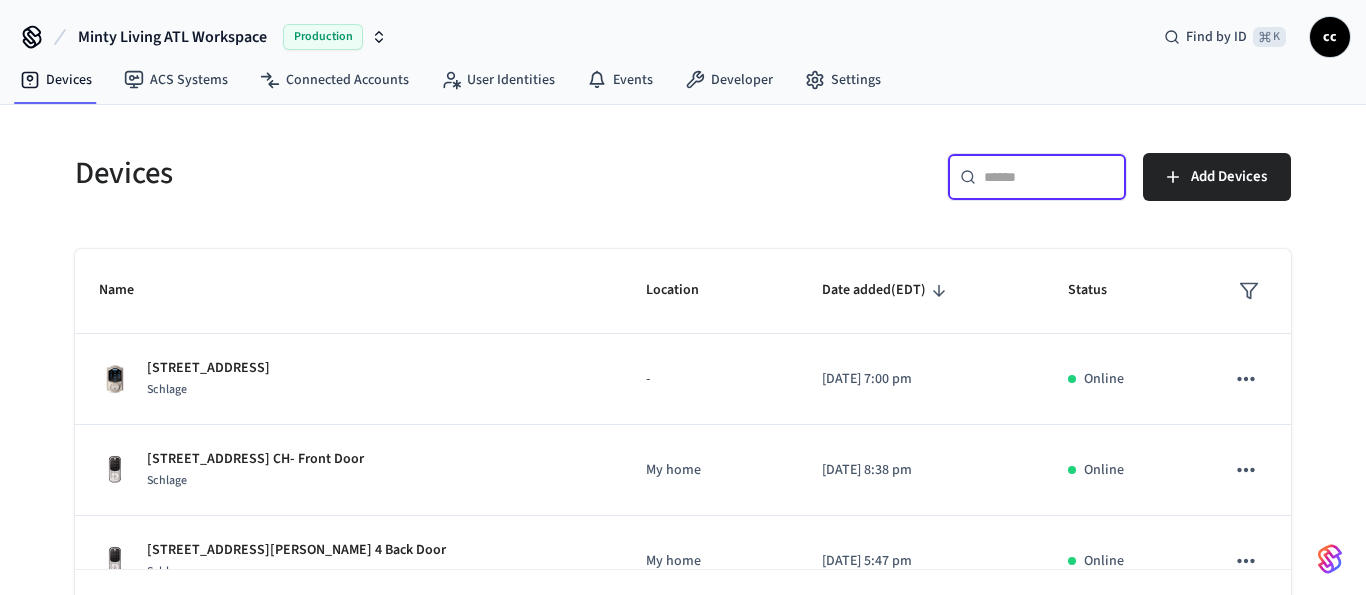 paste on "********" 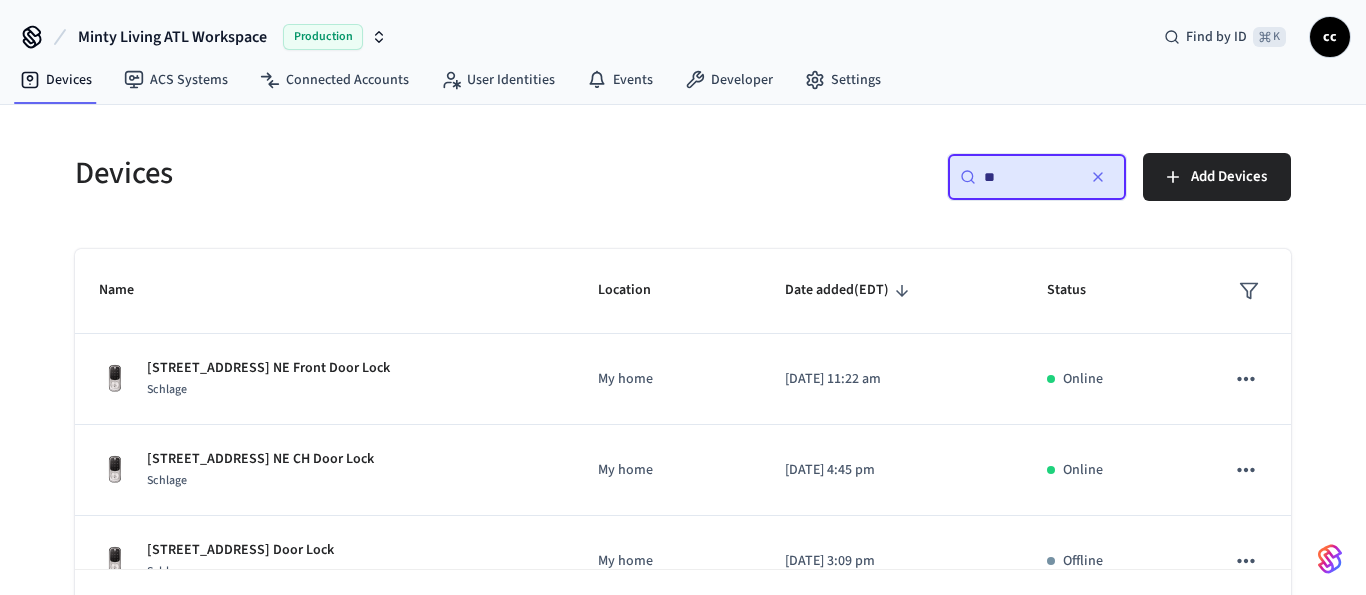 type on "*" 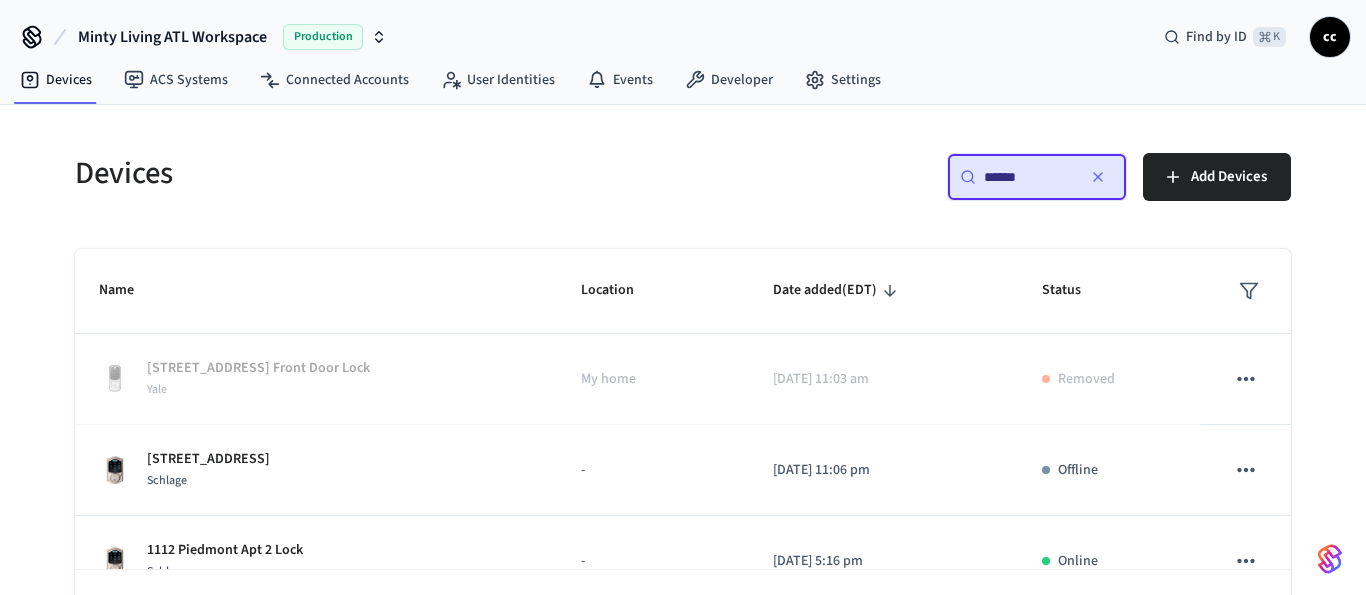 click on "​ ****** ​" at bounding box center [1037, 177] 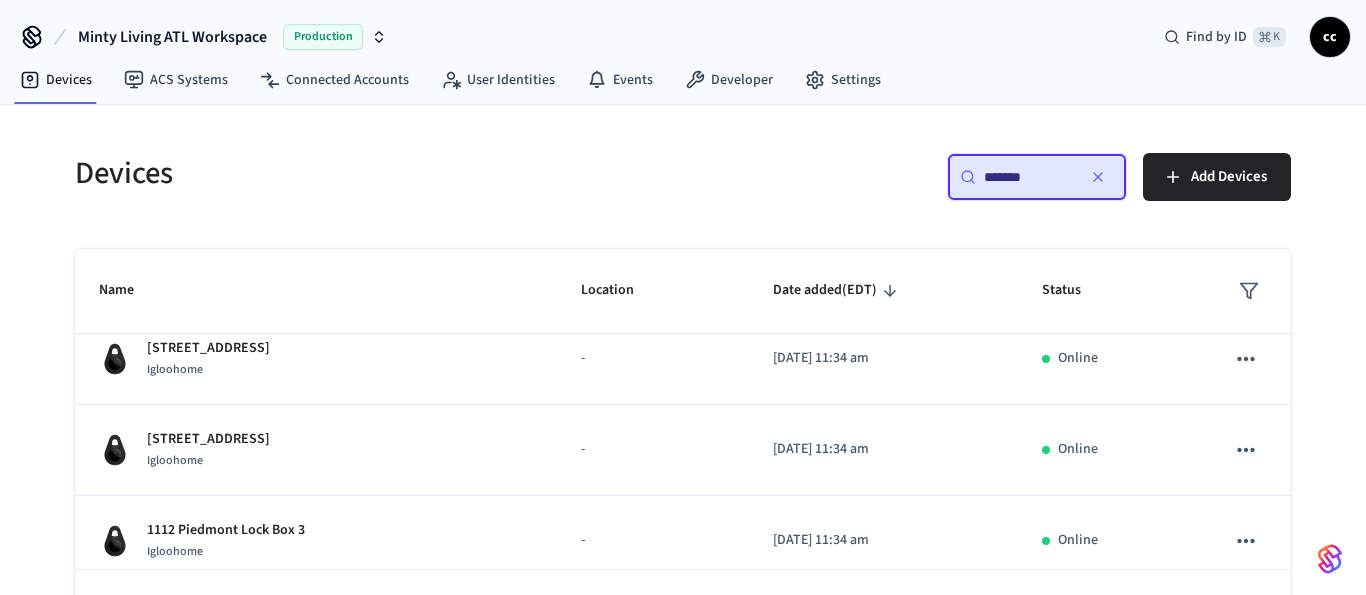 scroll, scrollTop: 574, scrollLeft: 0, axis: vertical 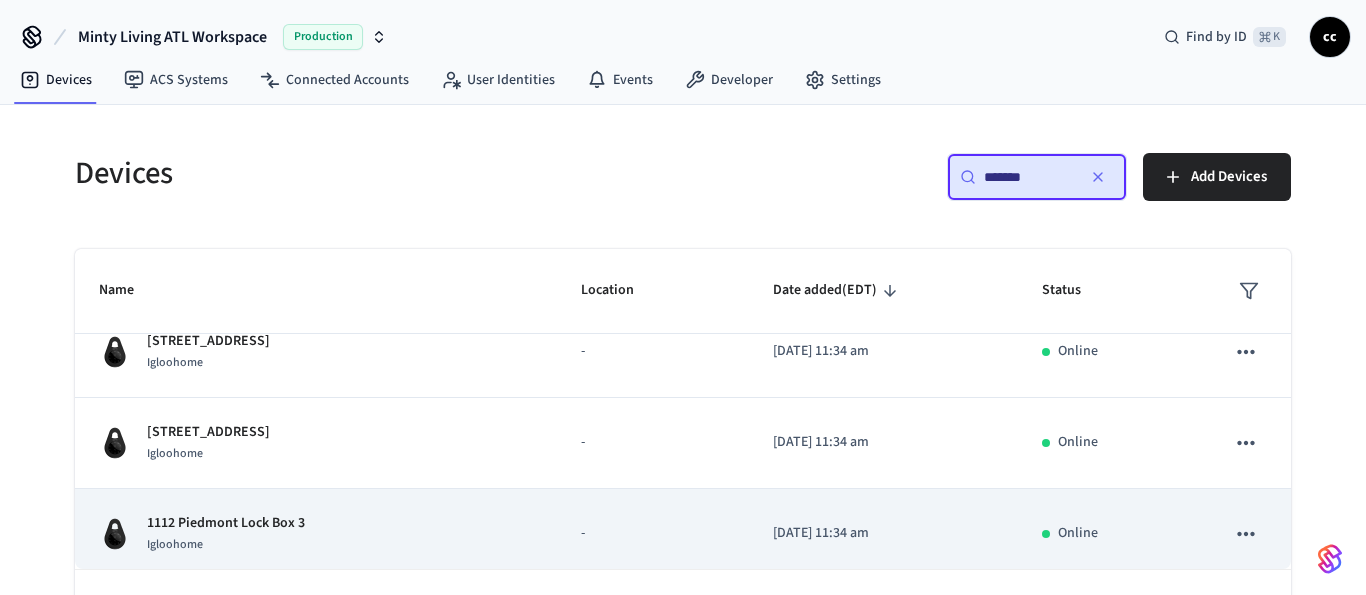 type on "*******" 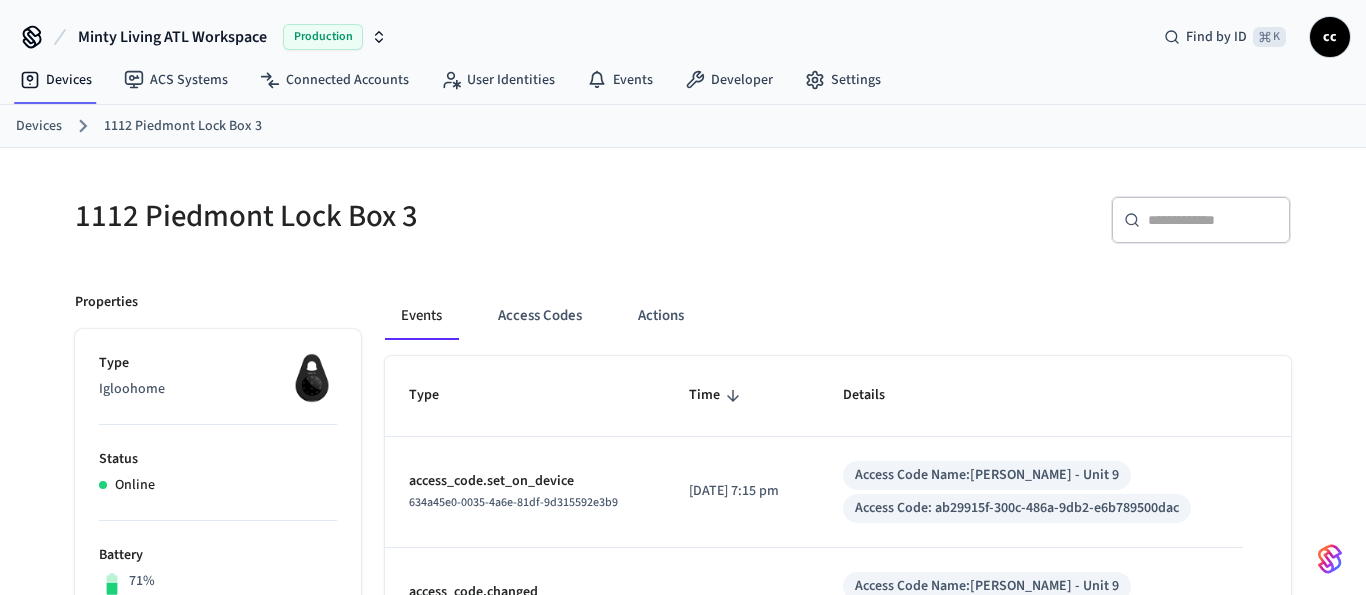 click on "Time" at bounding box center (717, 395) 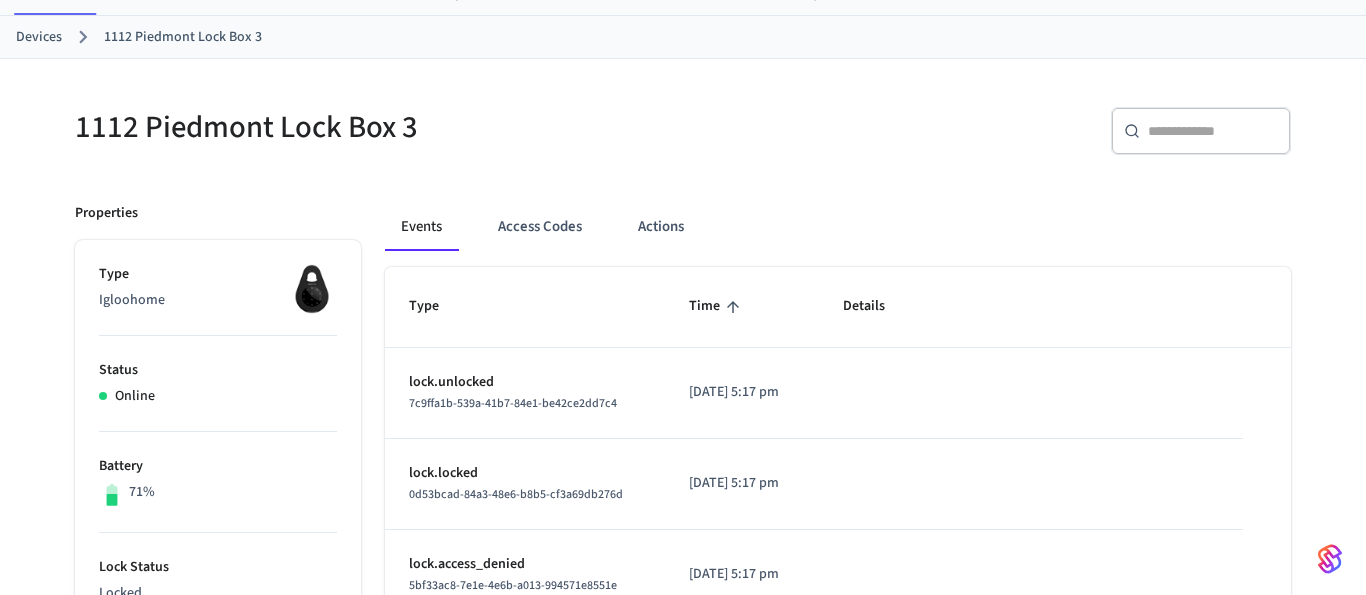 scroll, scrollTop: 124, scrollLeft: 0, axis: vertical 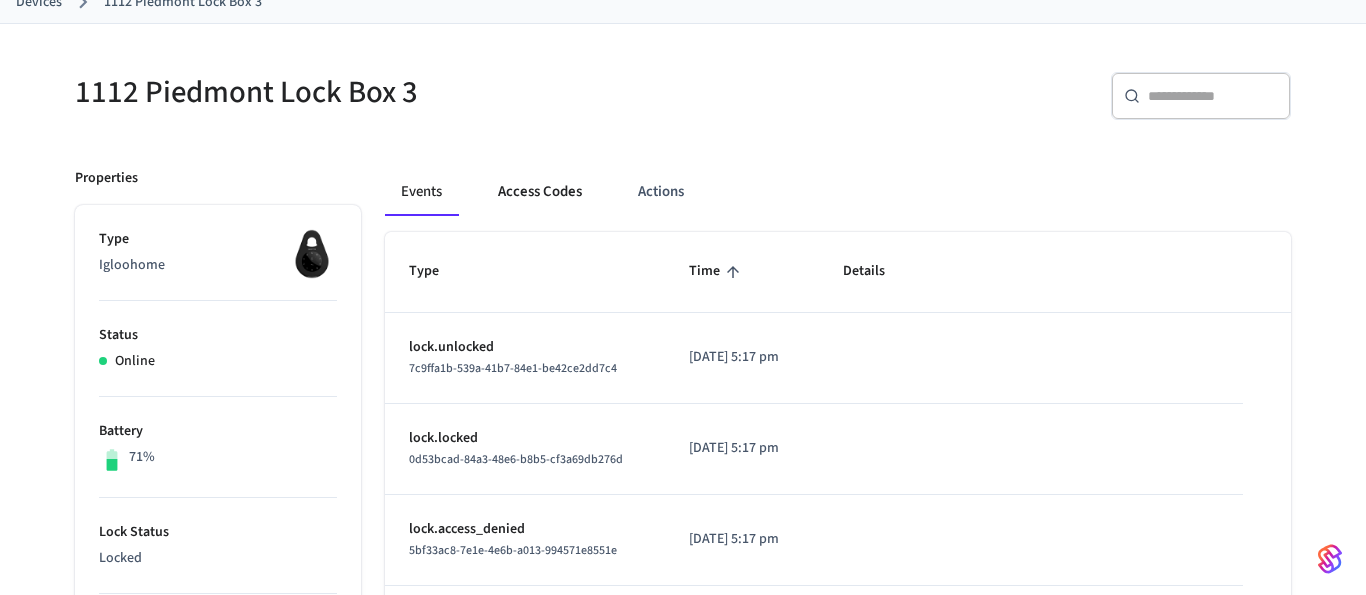 click on "Access Codes" at bounding box center (540, 192) 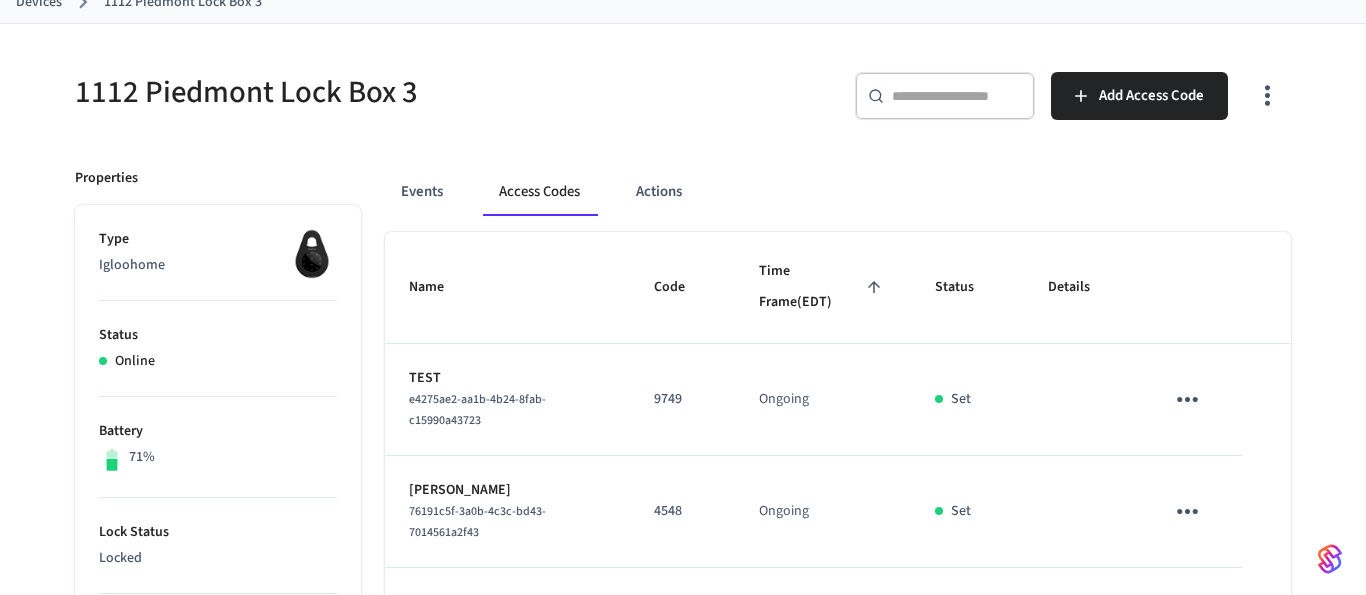 click on "Time Frame  (EDT)" at bounding box center [823, 287] 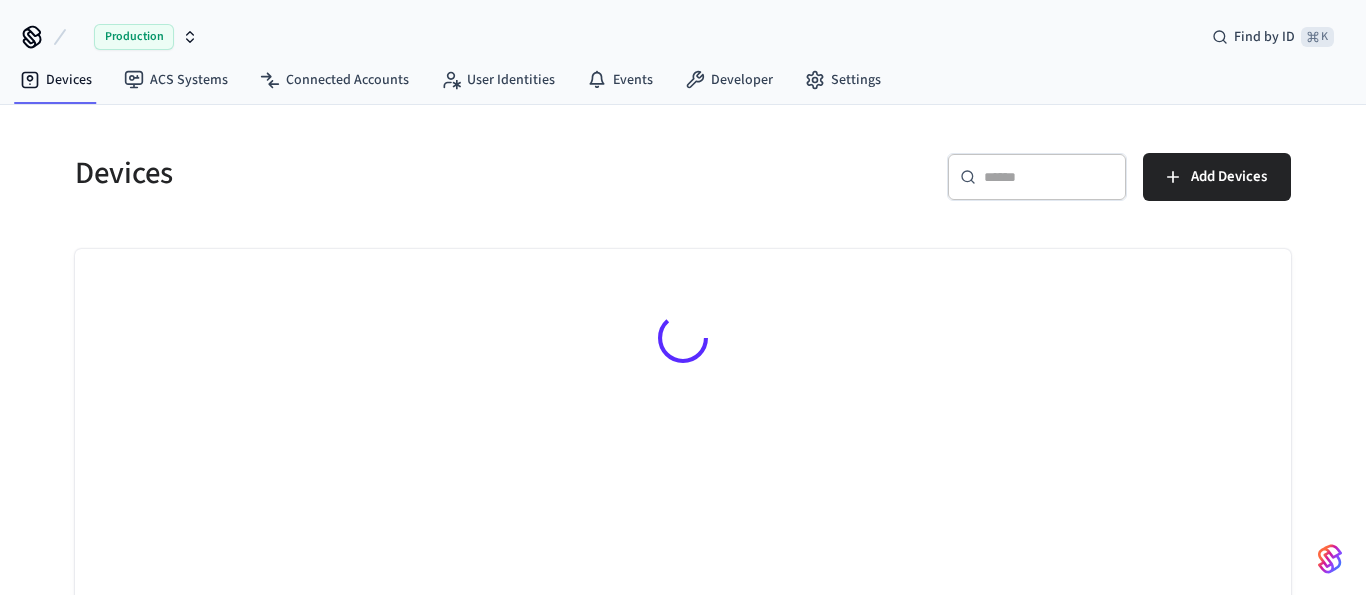 scroll, scrollTop: 0, scrollLeft: 0, axis: both 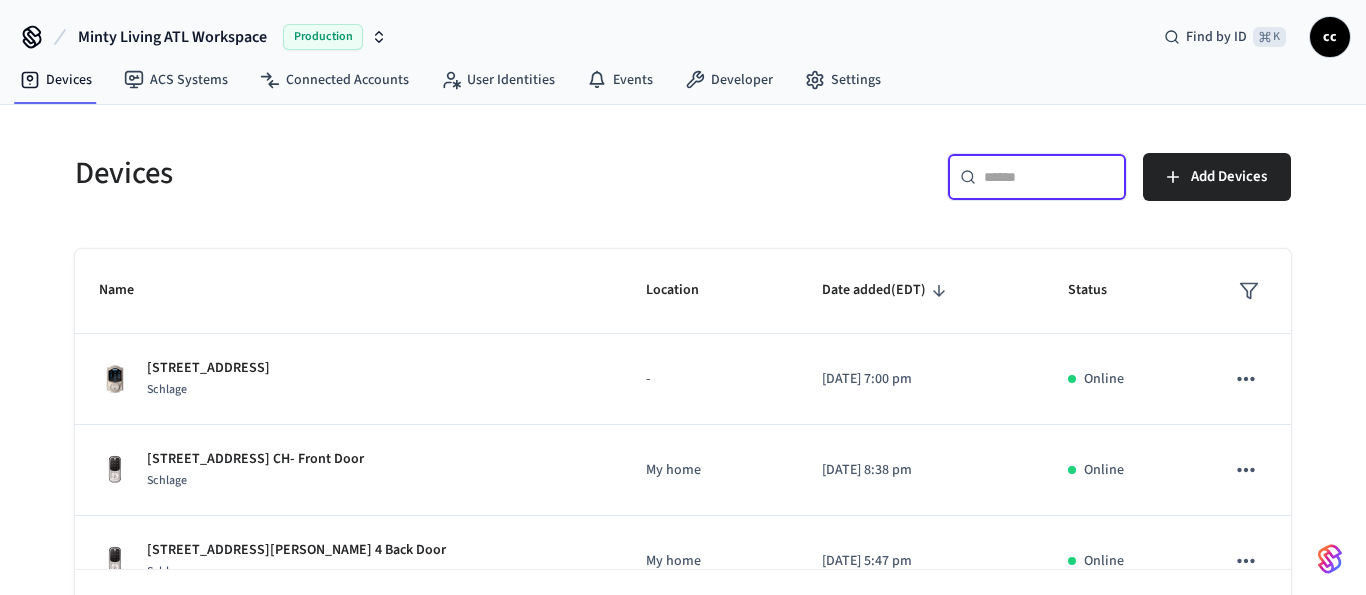 click at bounding box center [1049, 177] 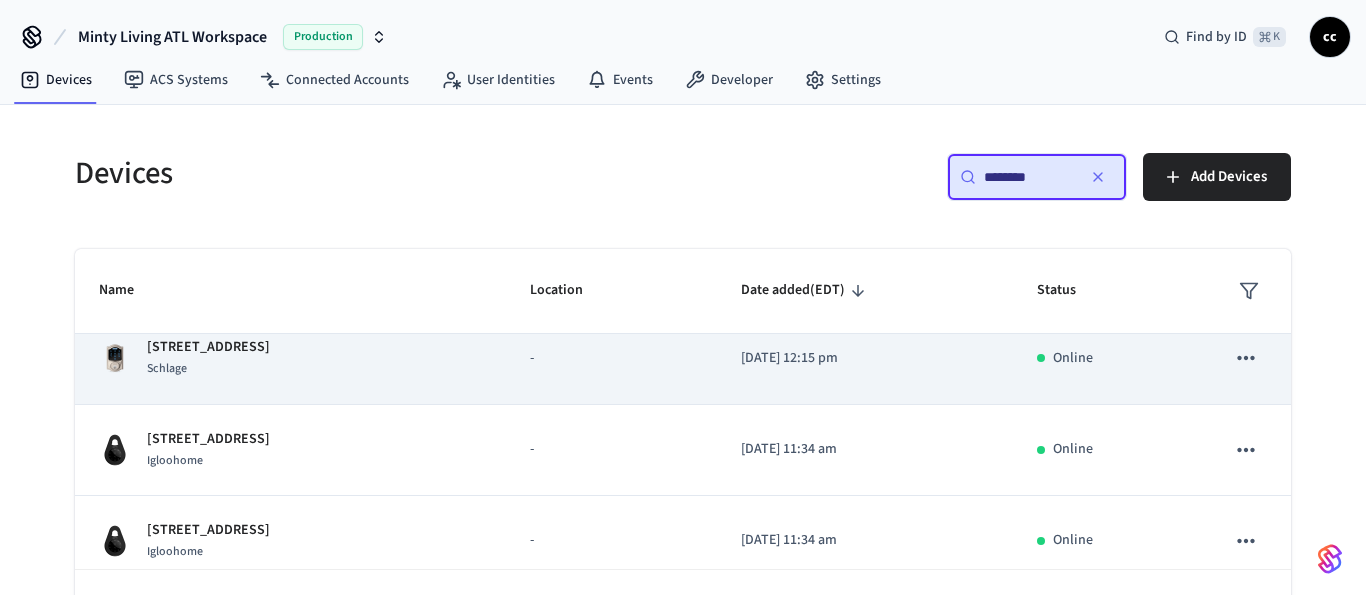 scroll, scrollTop: 398, scrollLeft: 0, axis: vertical 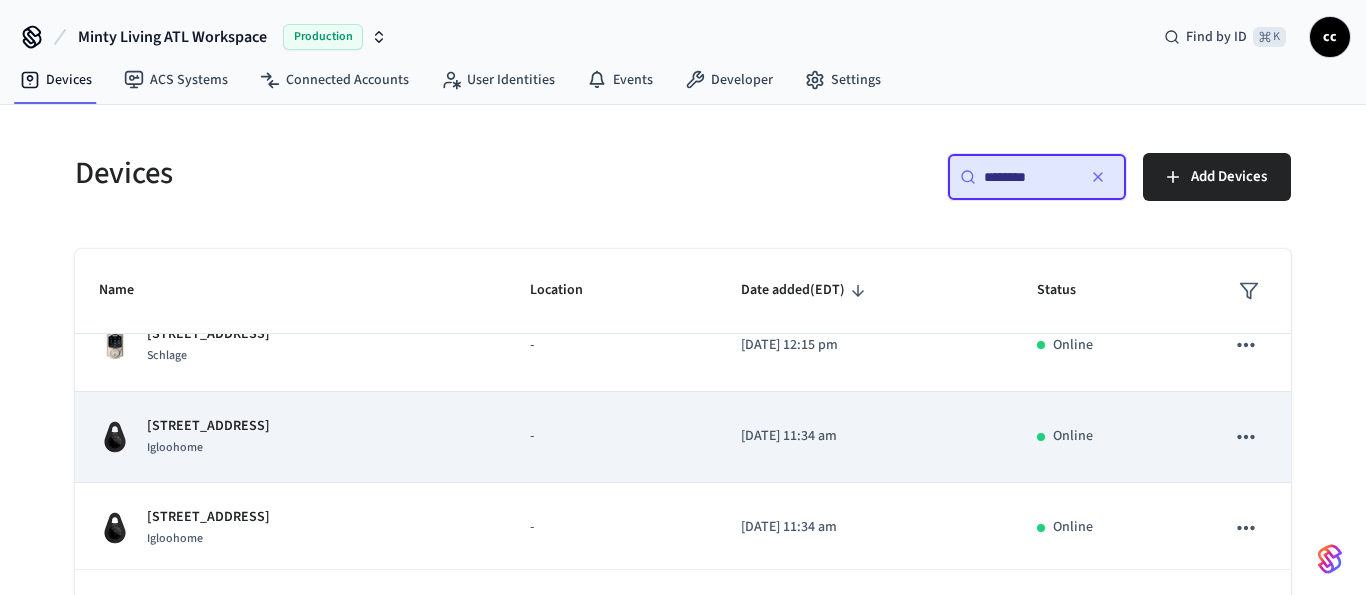 type on "********" 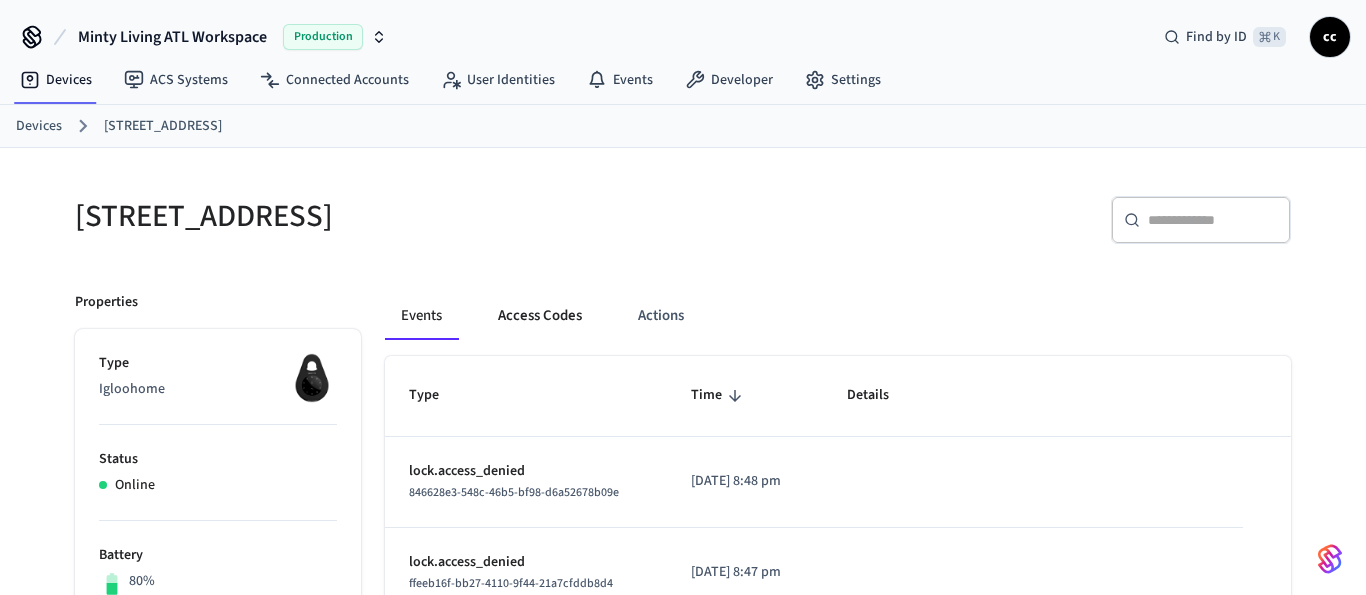 click on "Access Codes" at bounding box center [540, 316] 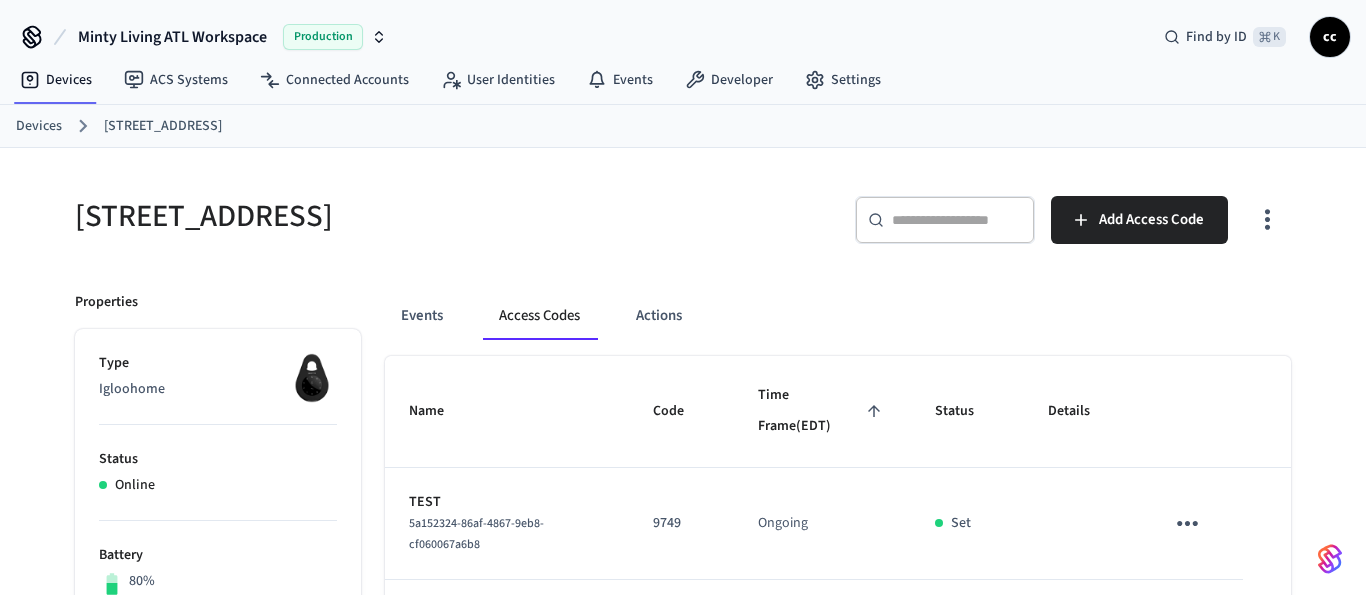click on "Time Frame  (EDT)" at bounding box center [822, 411] 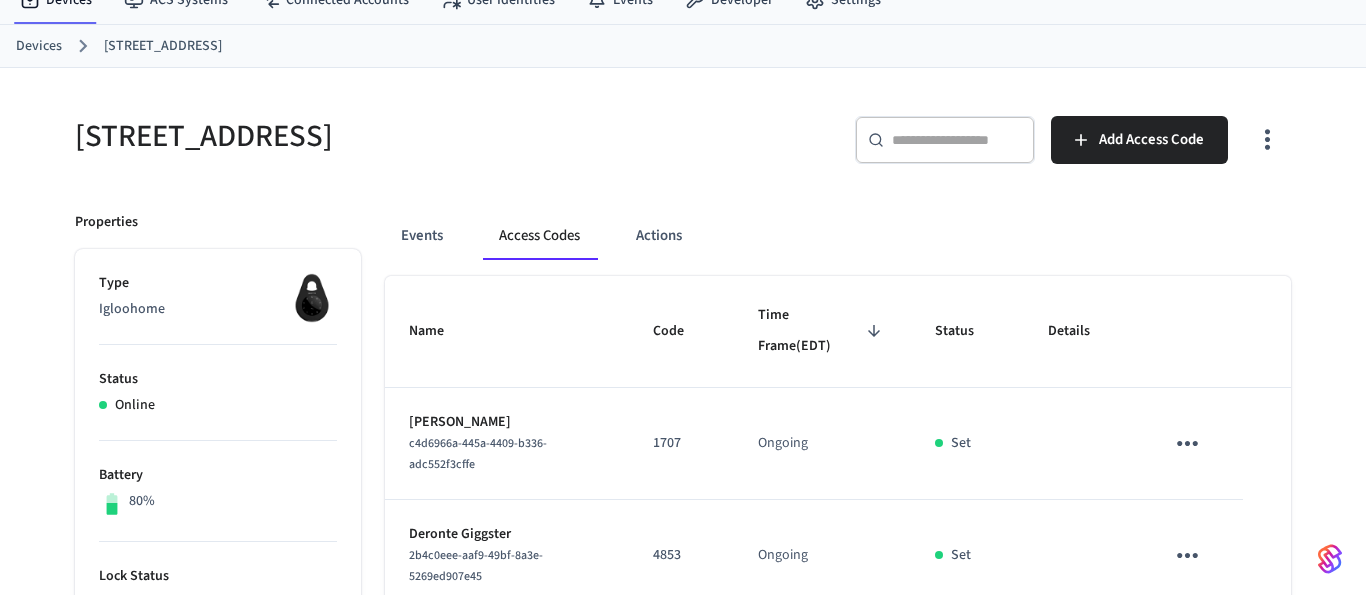 scroll, scrollTop: 15, scrollLeft: 0, axis: vertical 